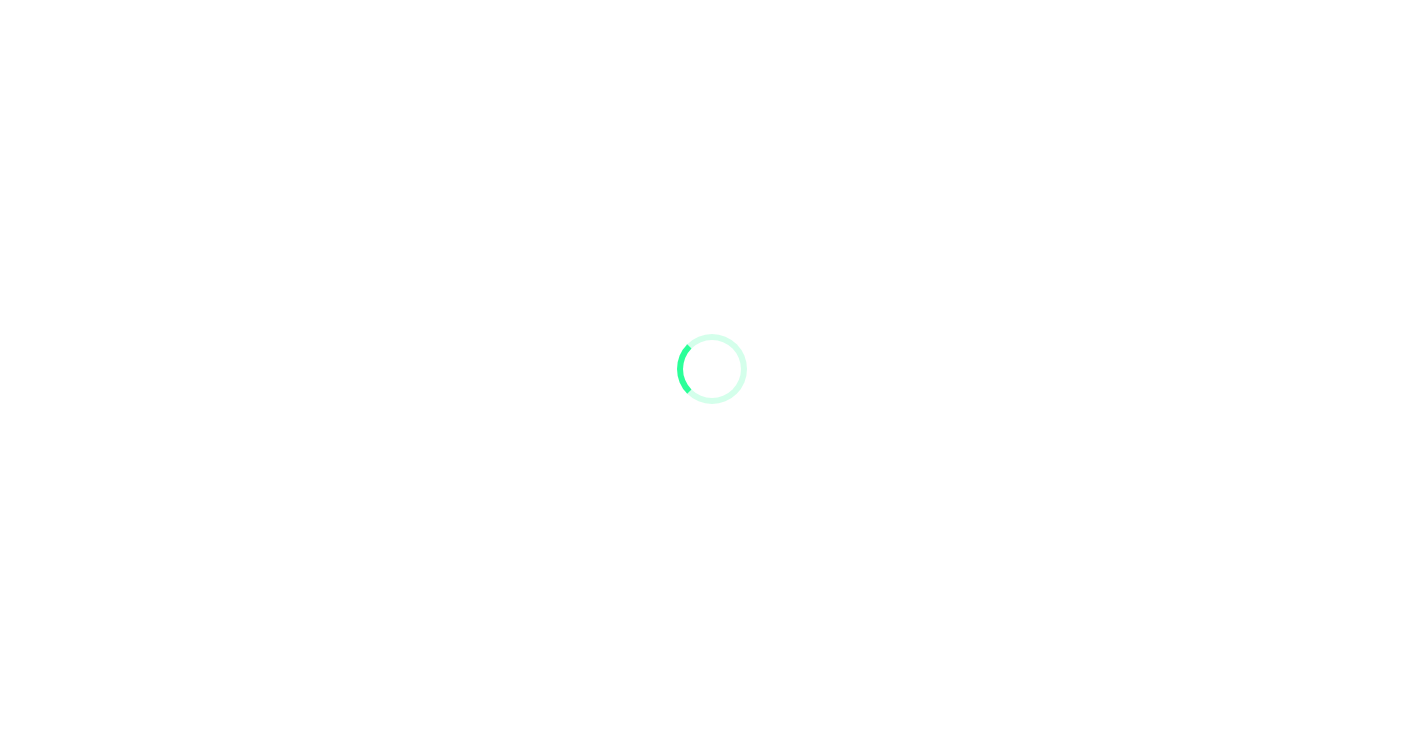 scroll, scrollTop: 0, scrollLeft: 0, axis: both 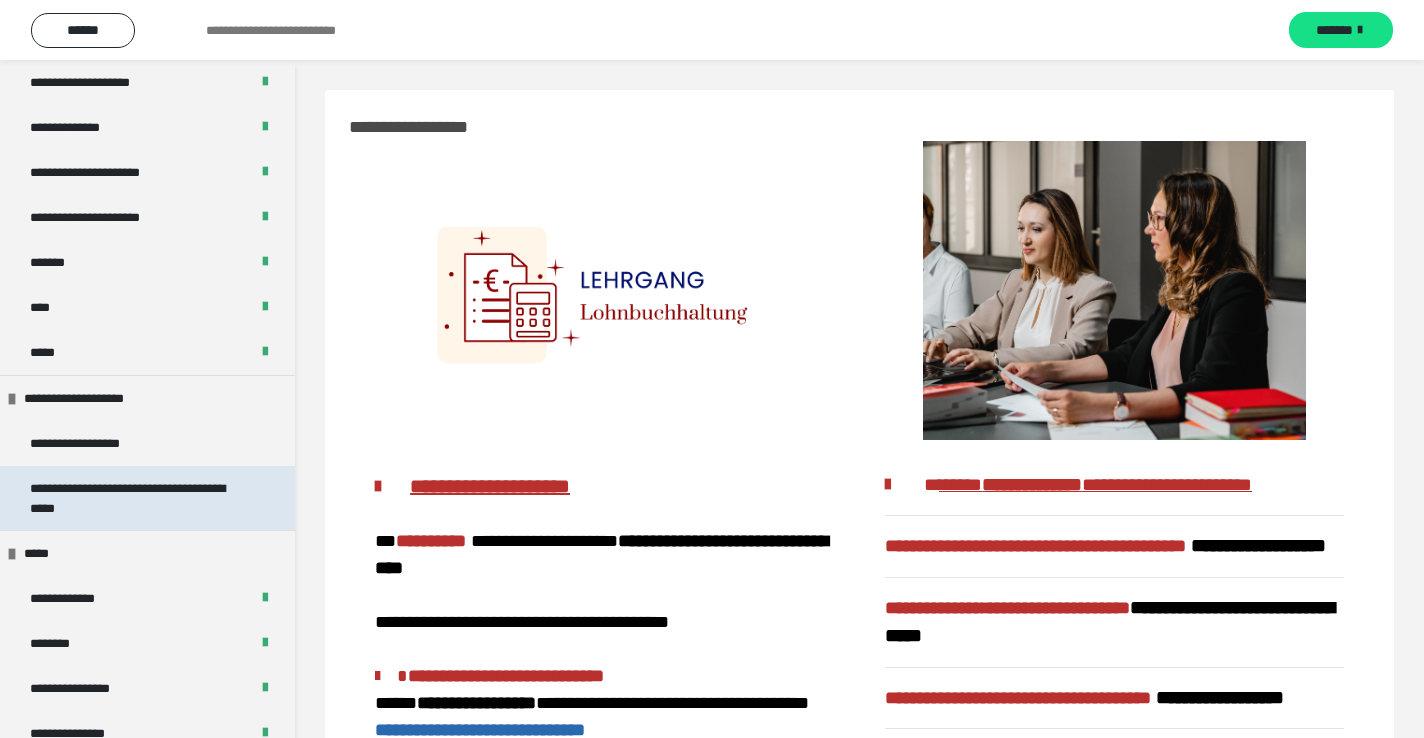 click on "**********" at bounding box center [139, 498] 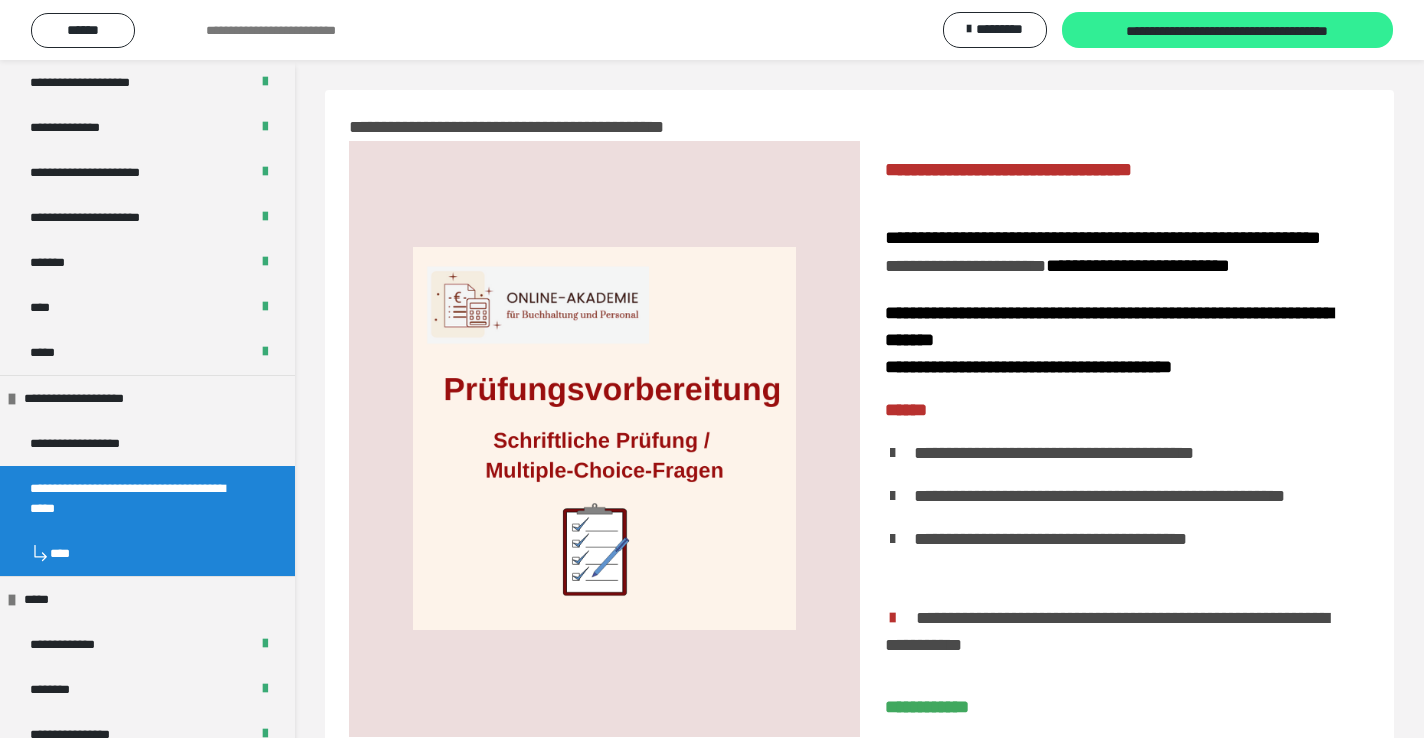 click on "**********" at bounding box center (1228, 31) 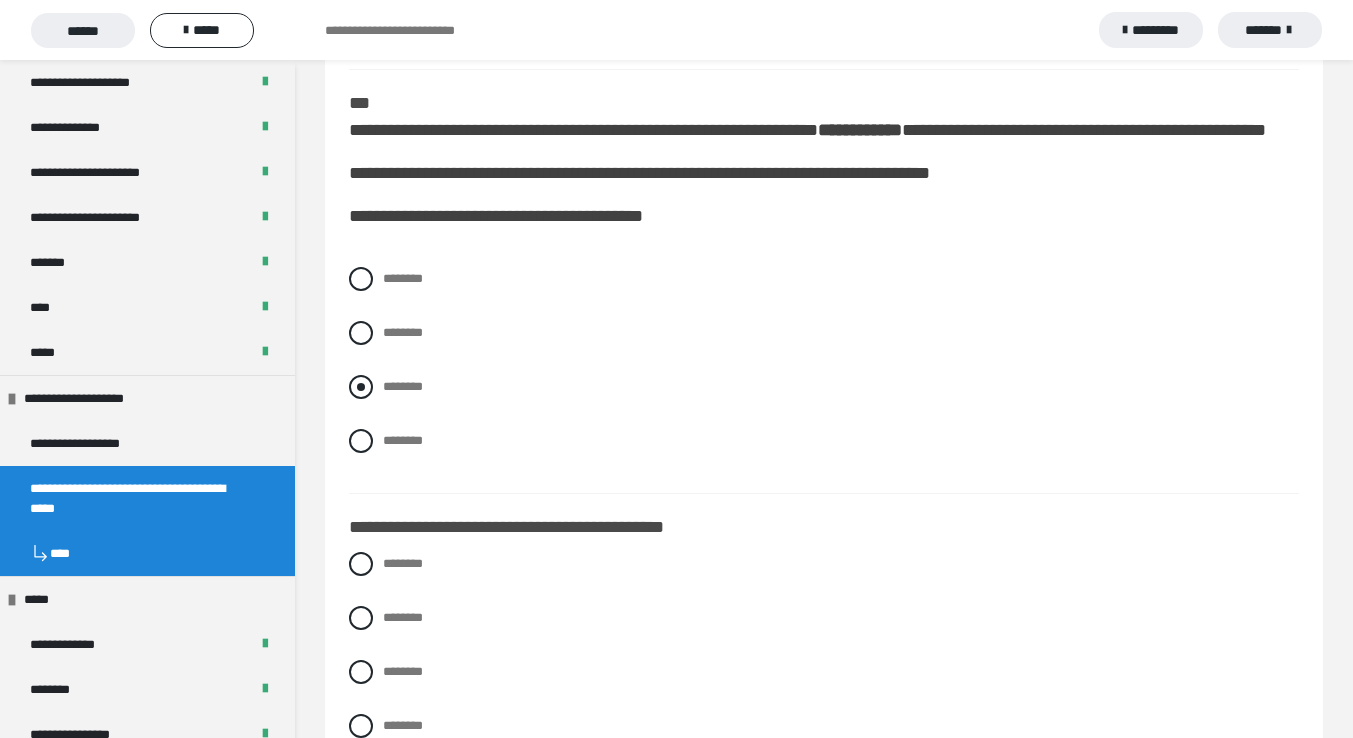 scroll, scrollTop: 4953, scrollLeft: 0, axis: vertical 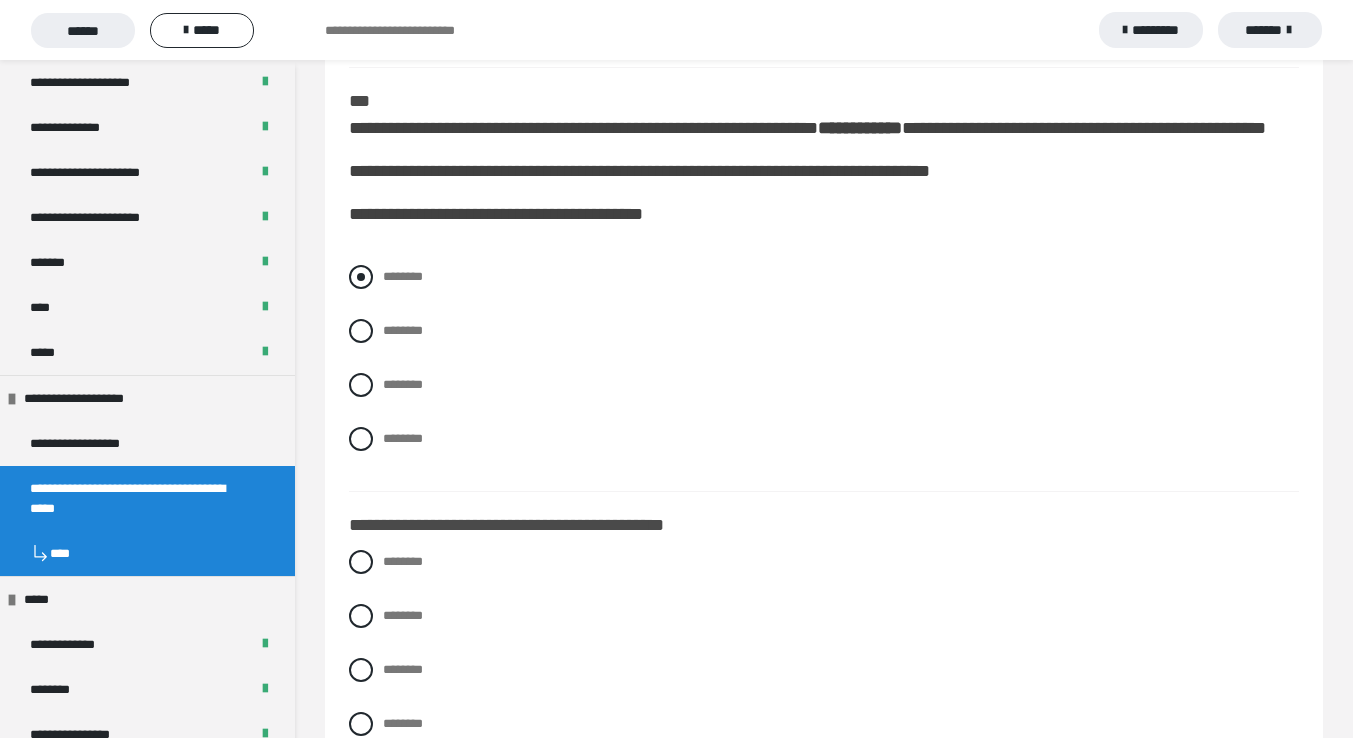 click at bounding box center [361, 277] 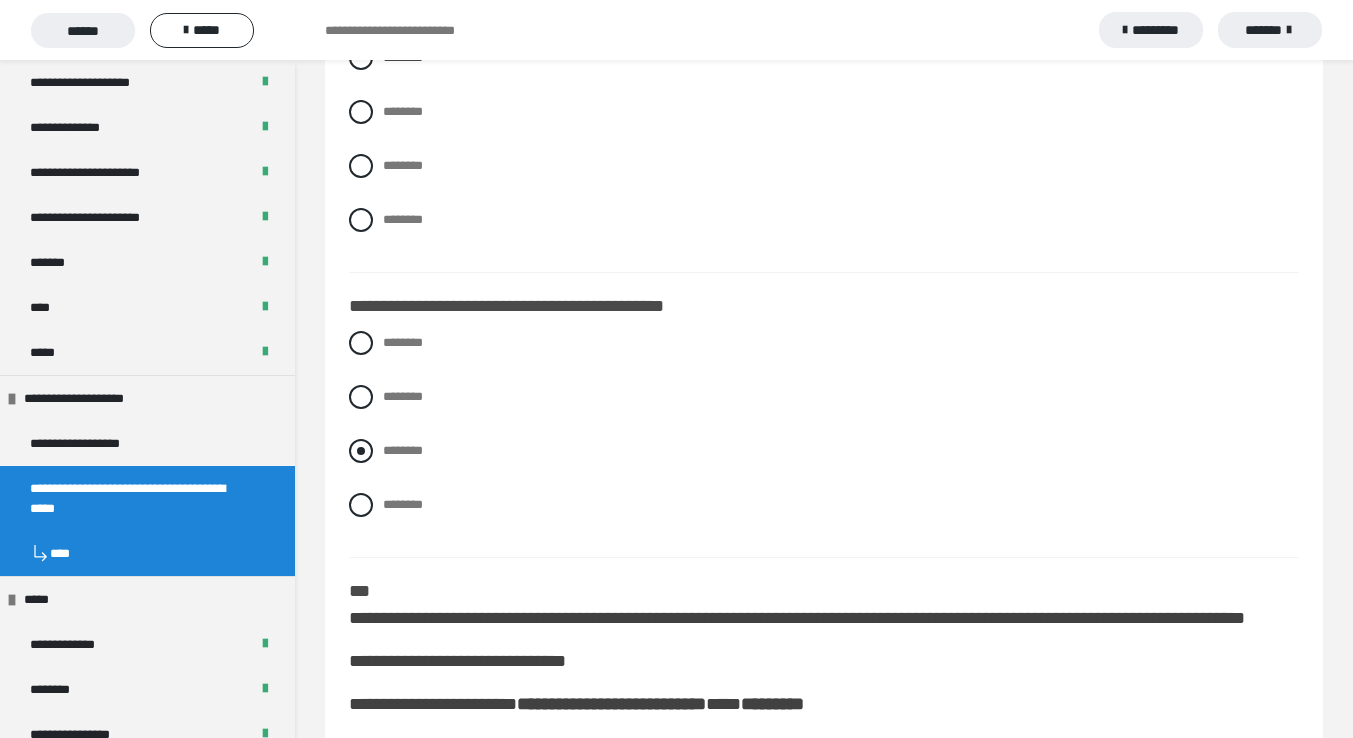 scroll, scrollTop: 5162, scrollLeft: 0, axis: vertical 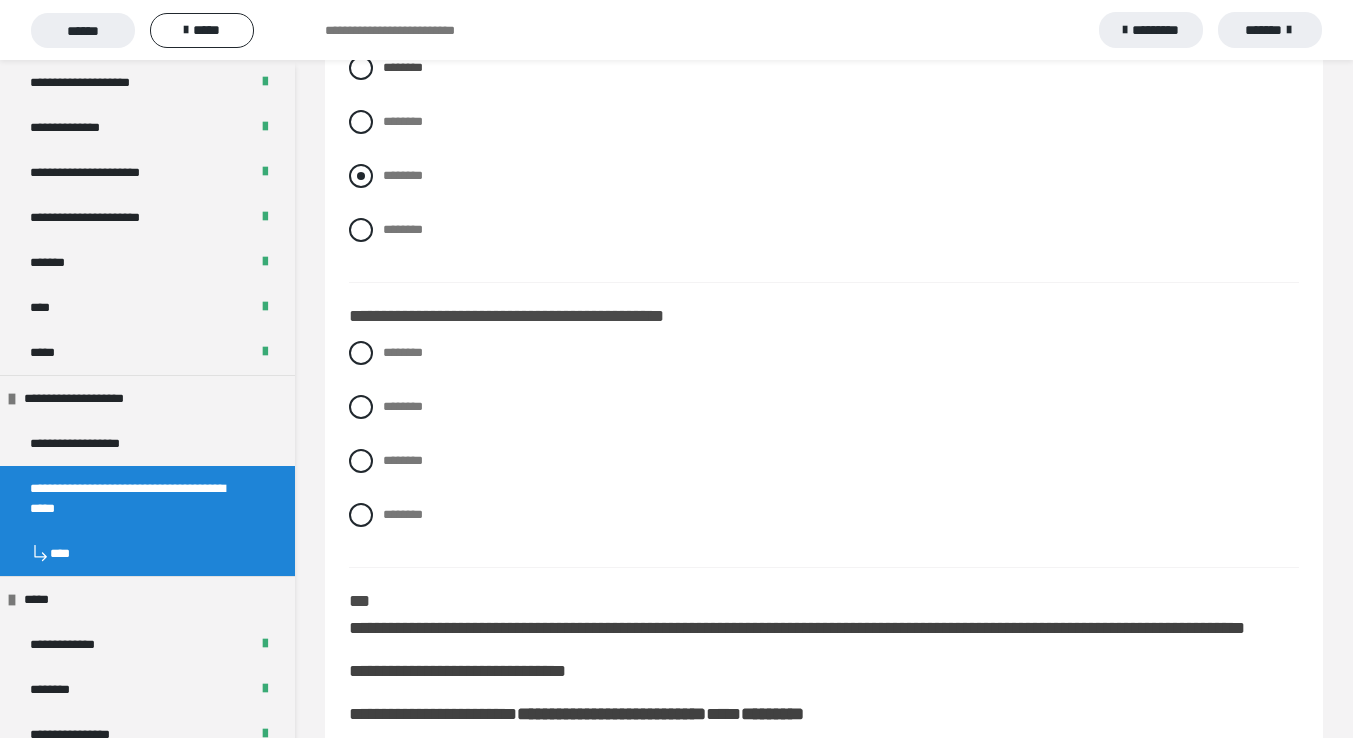 click at bounding box center (361, 176) 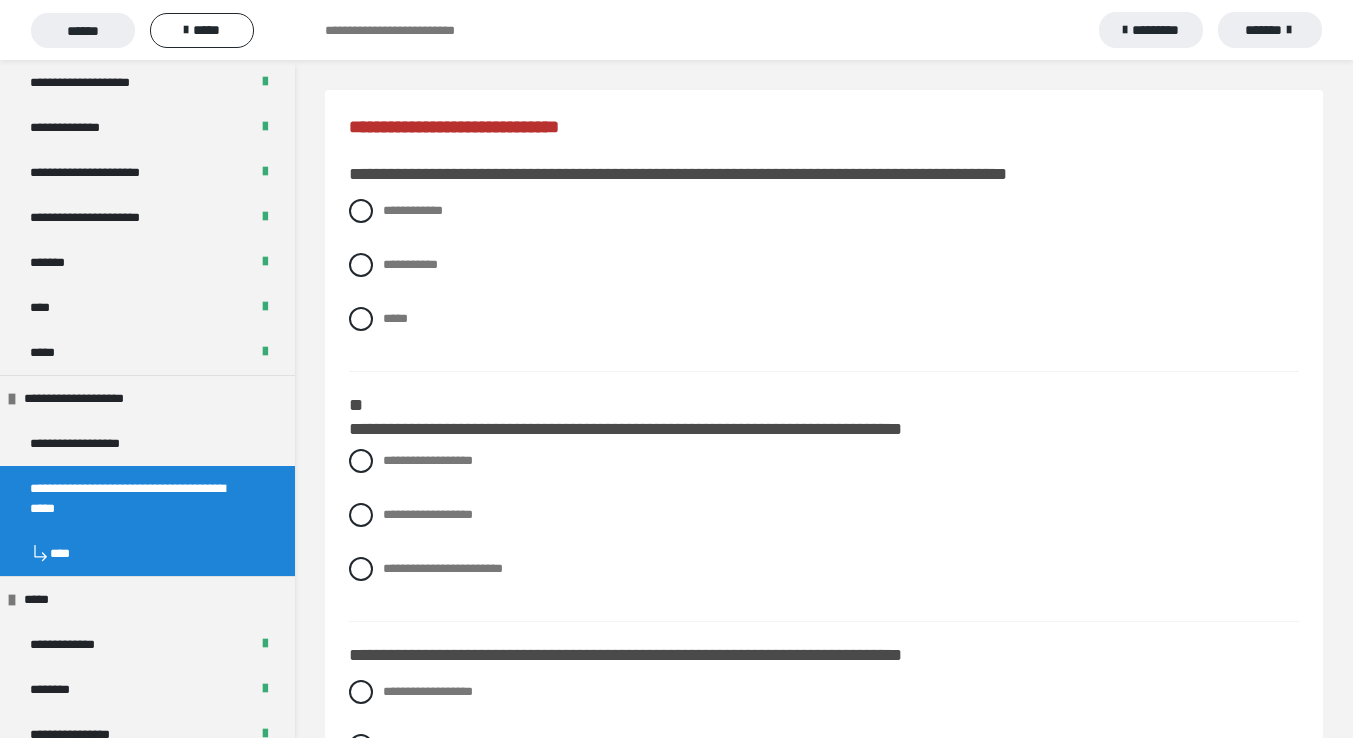 scroll, scrollTop: 0, scrollLeft: 0, axis: both 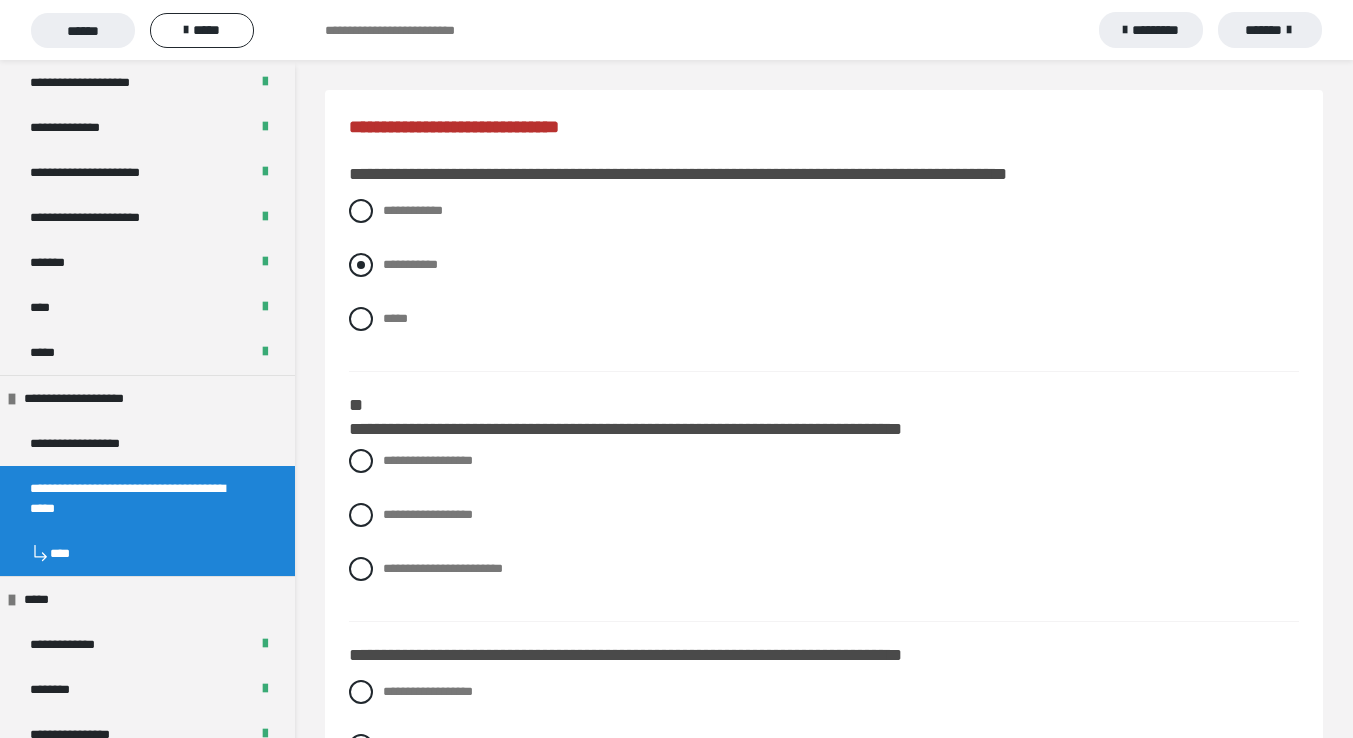 click at bounding box center (361, 265) 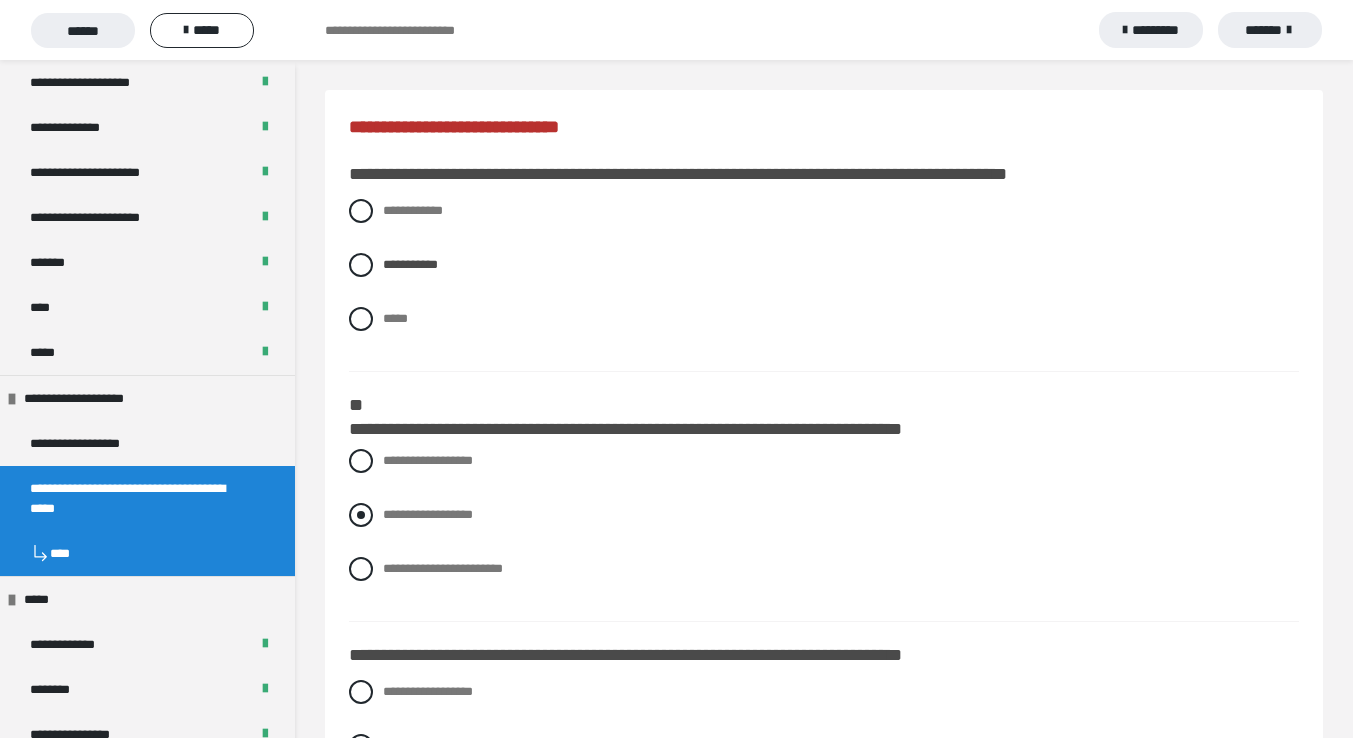 click at bounding box center (361, 515) 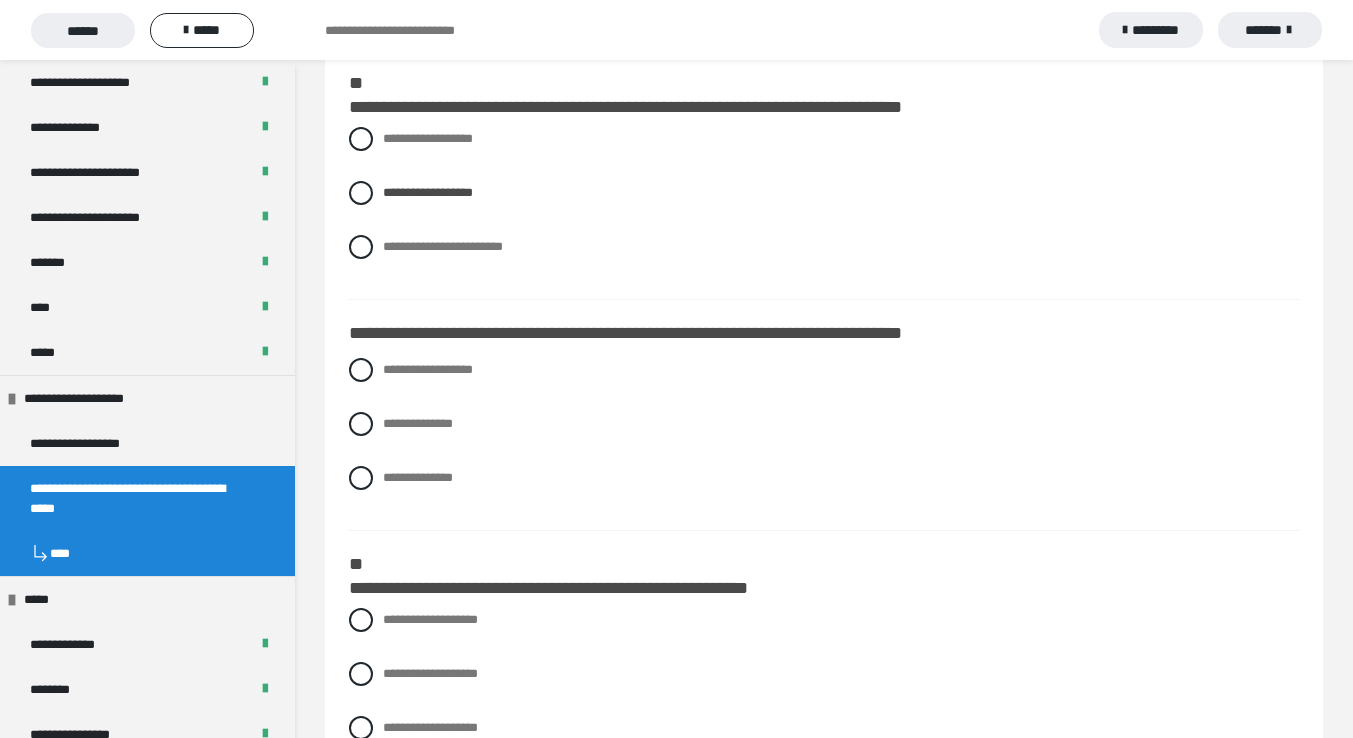 scroll, scrollTop: 322, scrollLeft: 0, axis: vertical 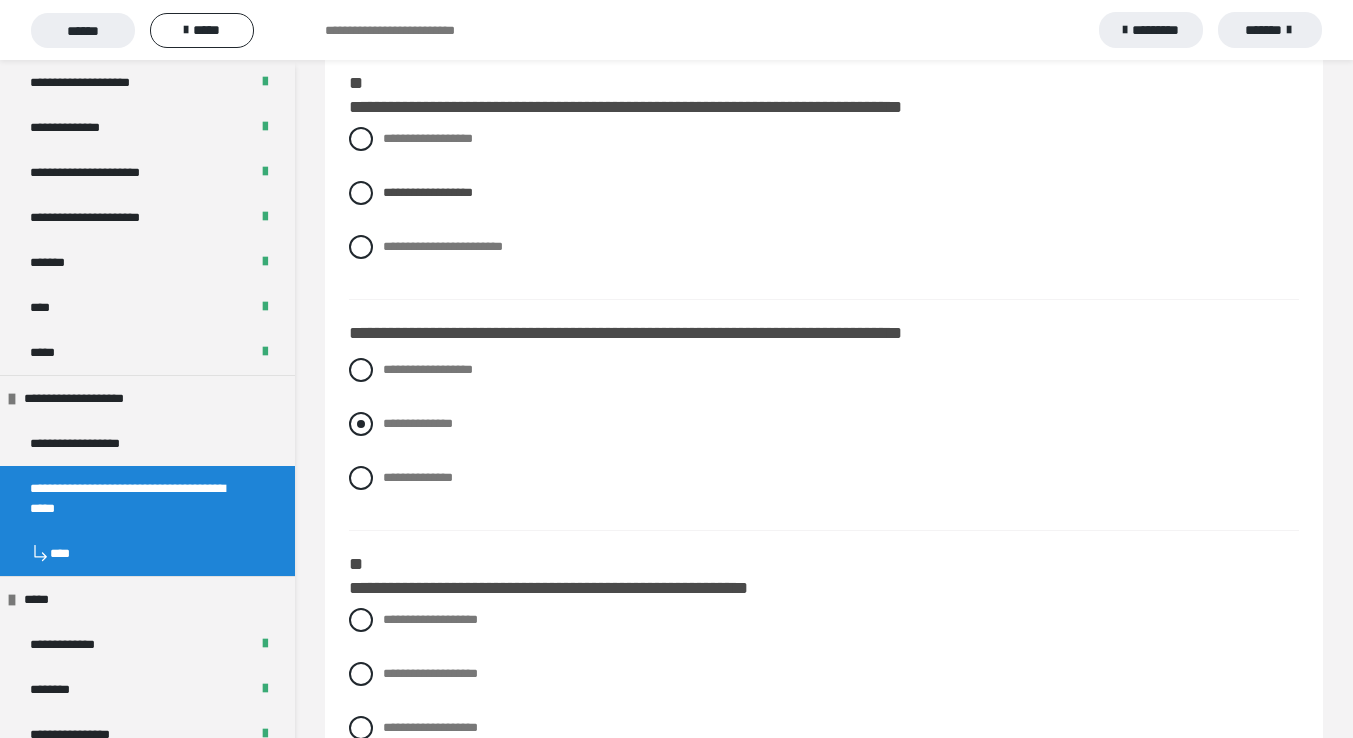 click at bounding box center (361, 424) 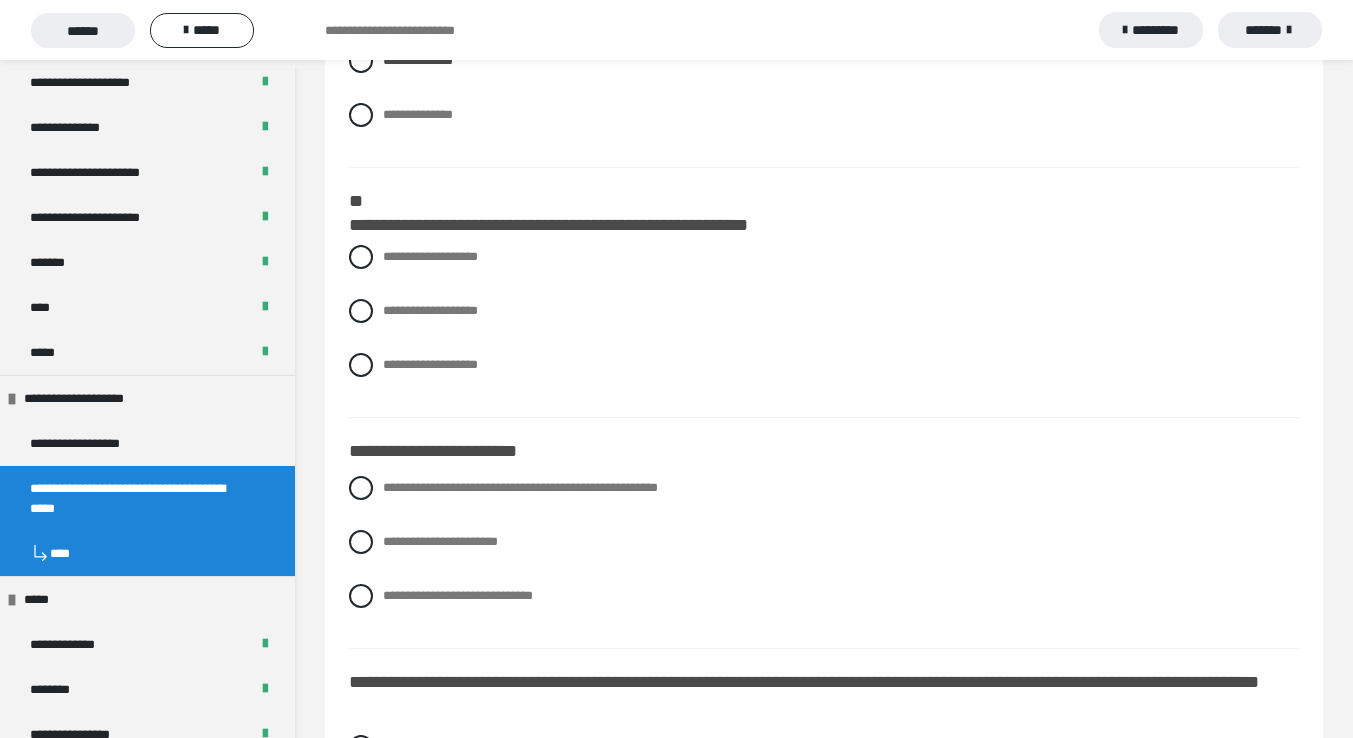 scroll, scrollTop: 680, scrollLeft: 0, axis: vertical 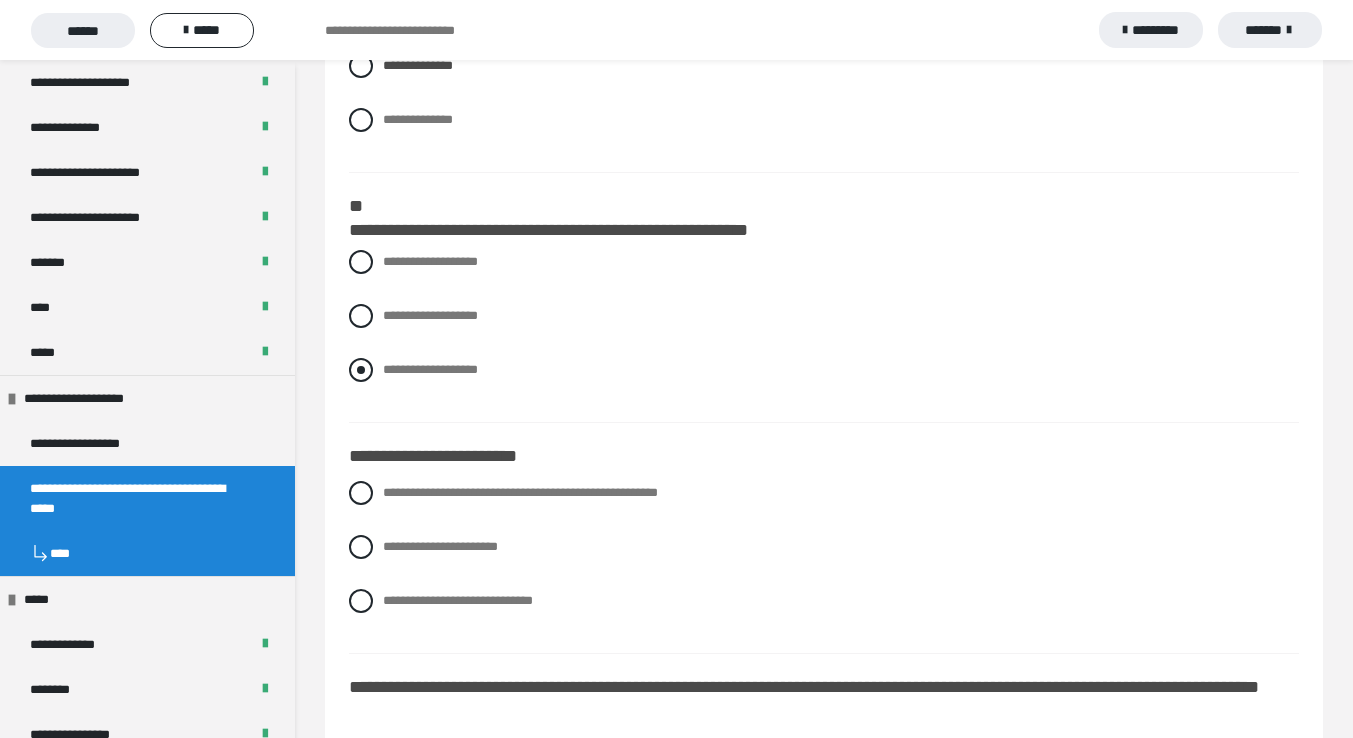 click at bounding box center (361, 370) 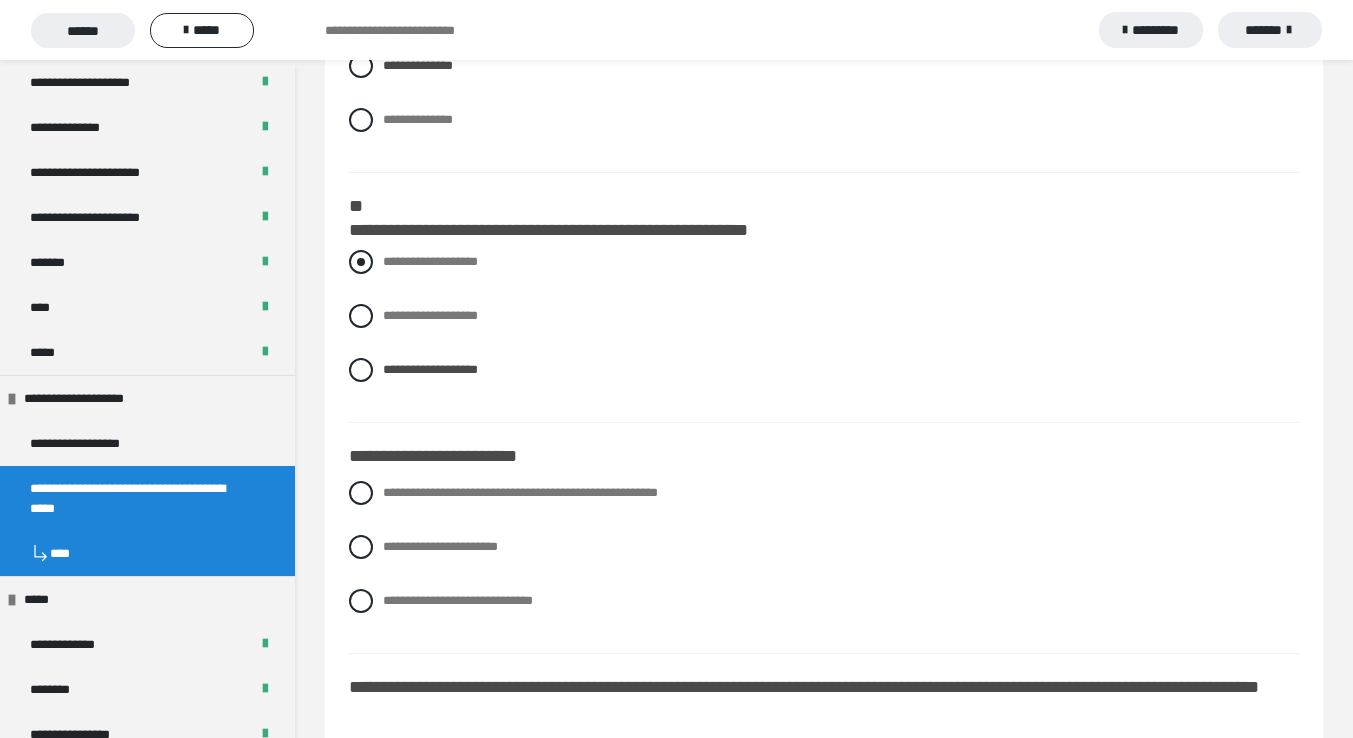 click at bounding box center [361, 262] 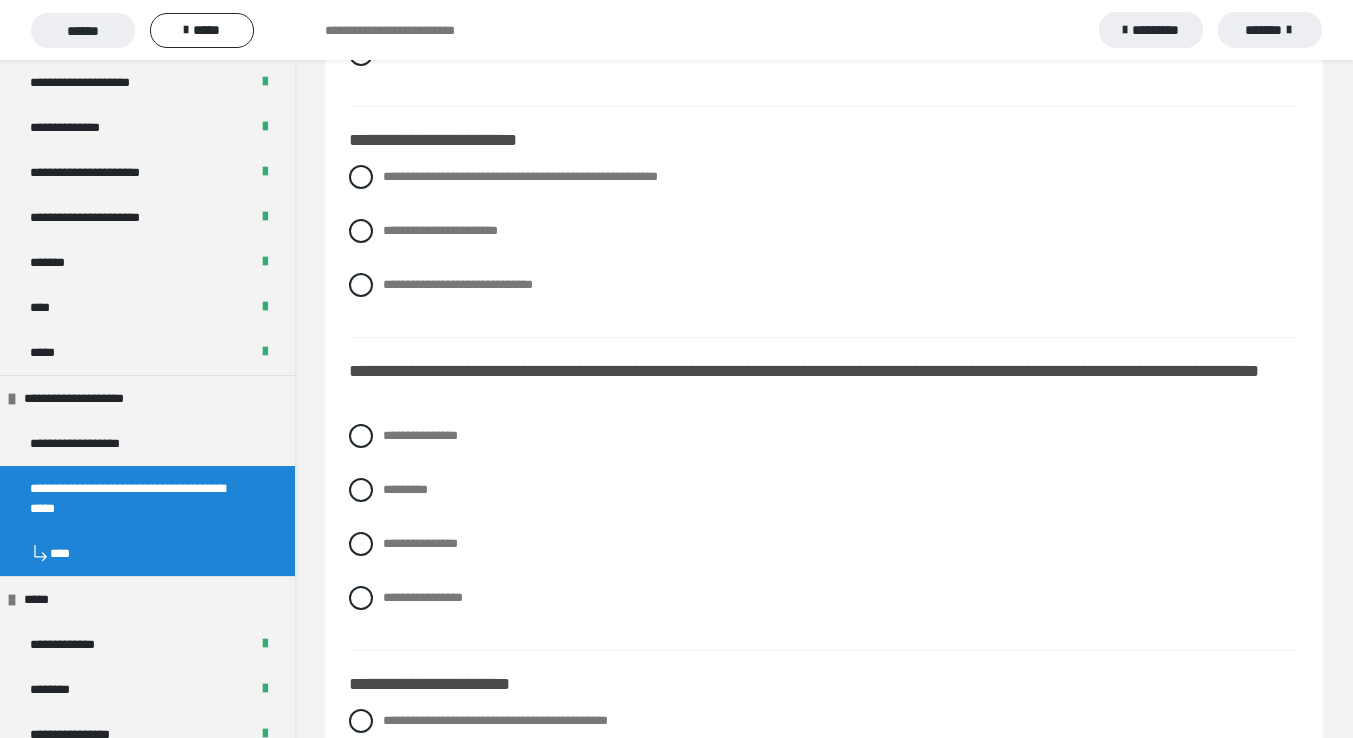 scroll, scrollTop: 1021, scrollLeft: 0, axis: vertical 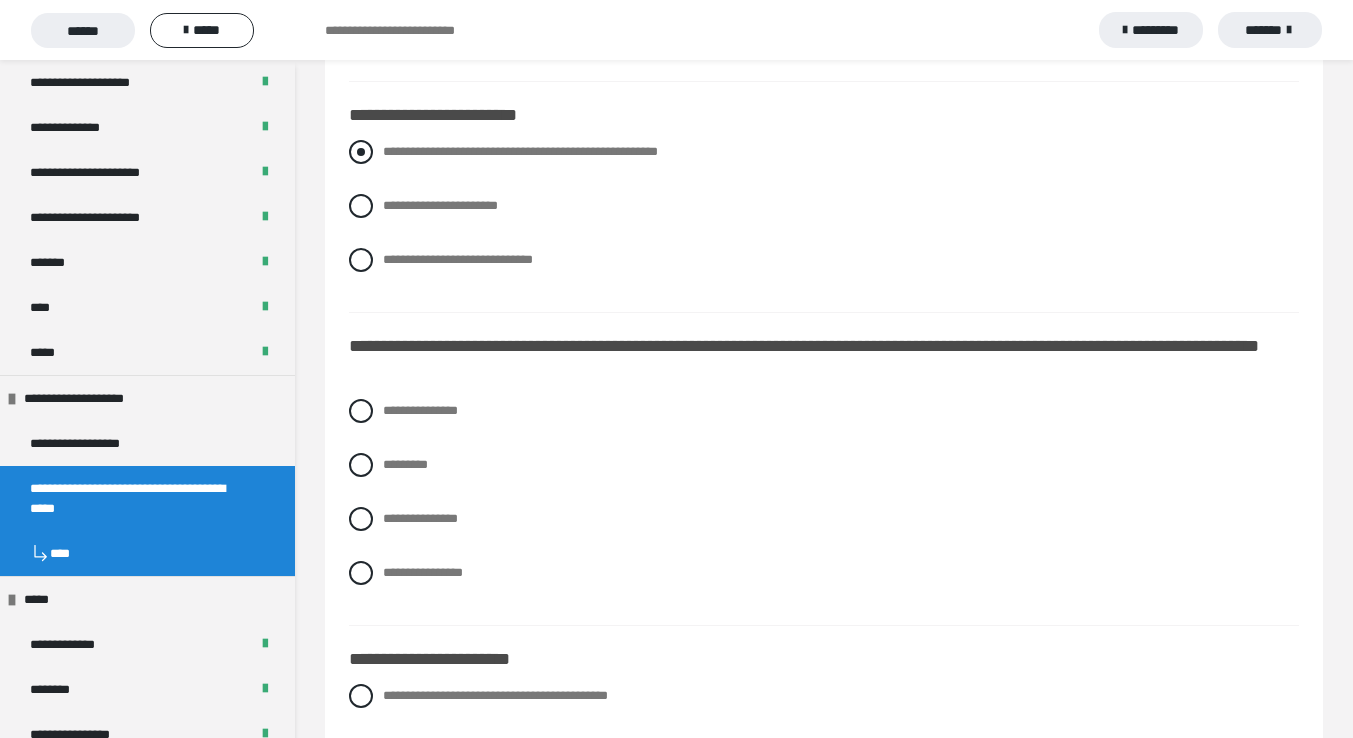 click at bounding box center (361, 152) 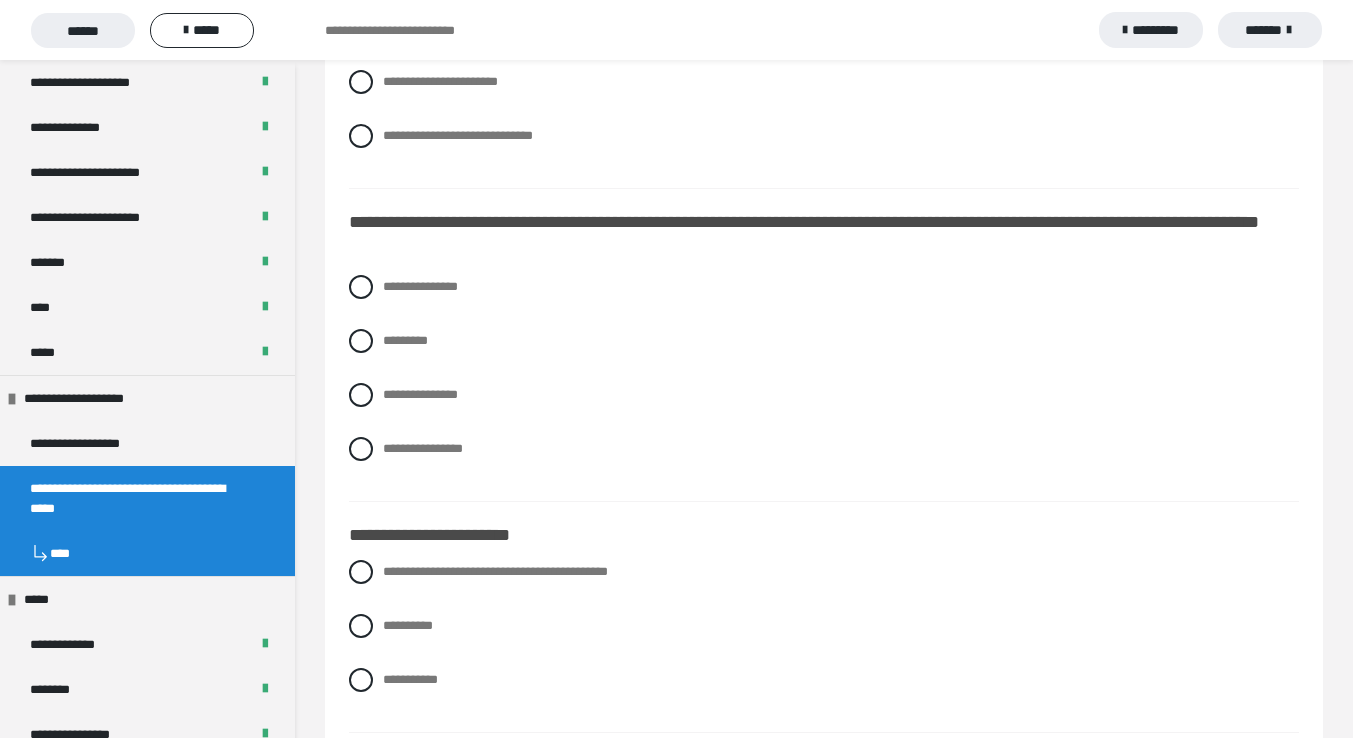 scroll, scrollTop: 1163, scrollLeft: 0, axis: vertical 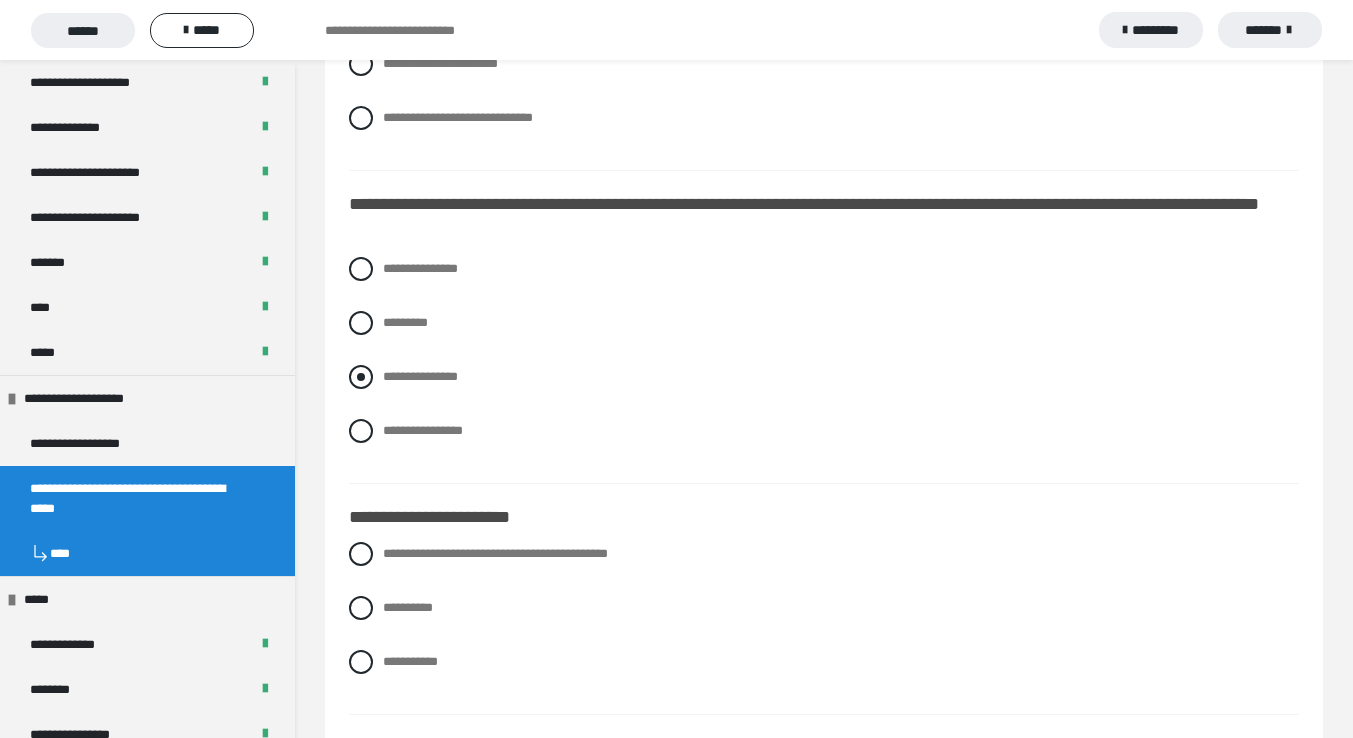 click at bounding box center [361, 377] 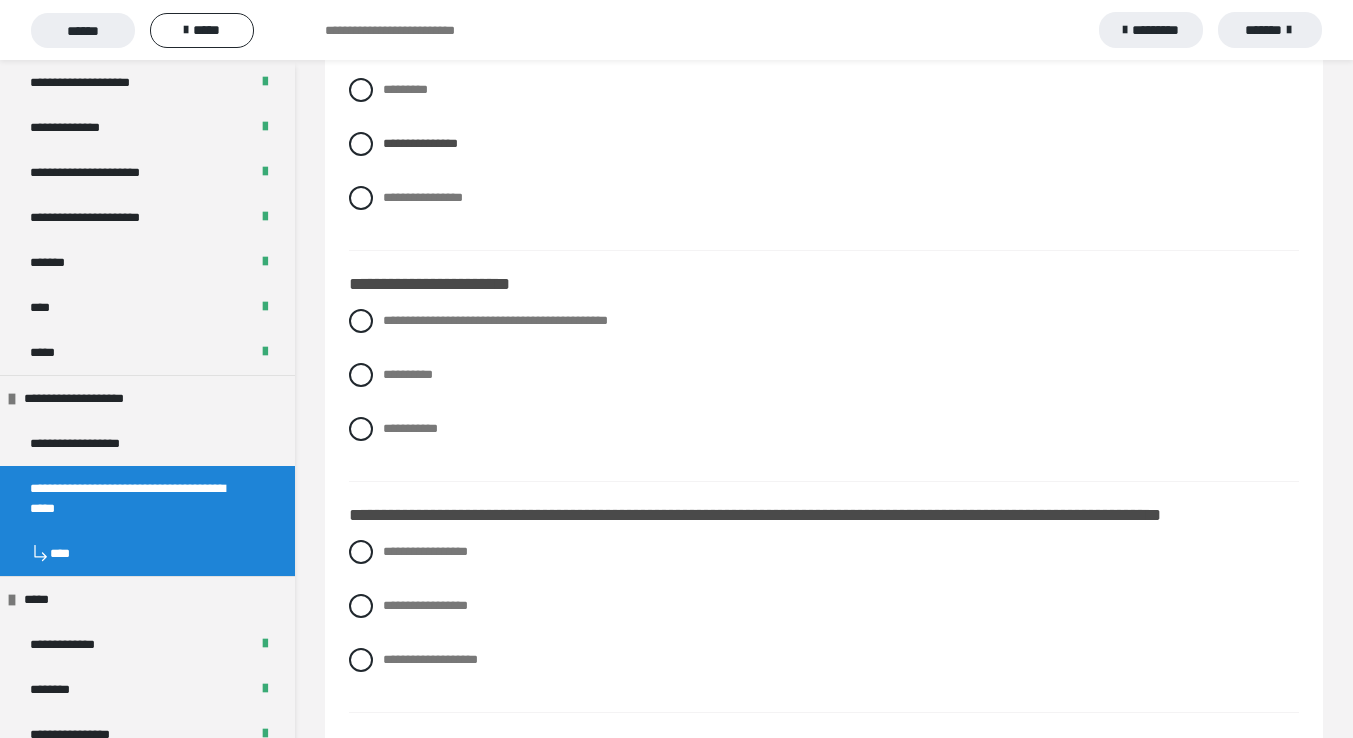 scroll, scrollTop: 1397, scrollLeft: 0, axis: vertical 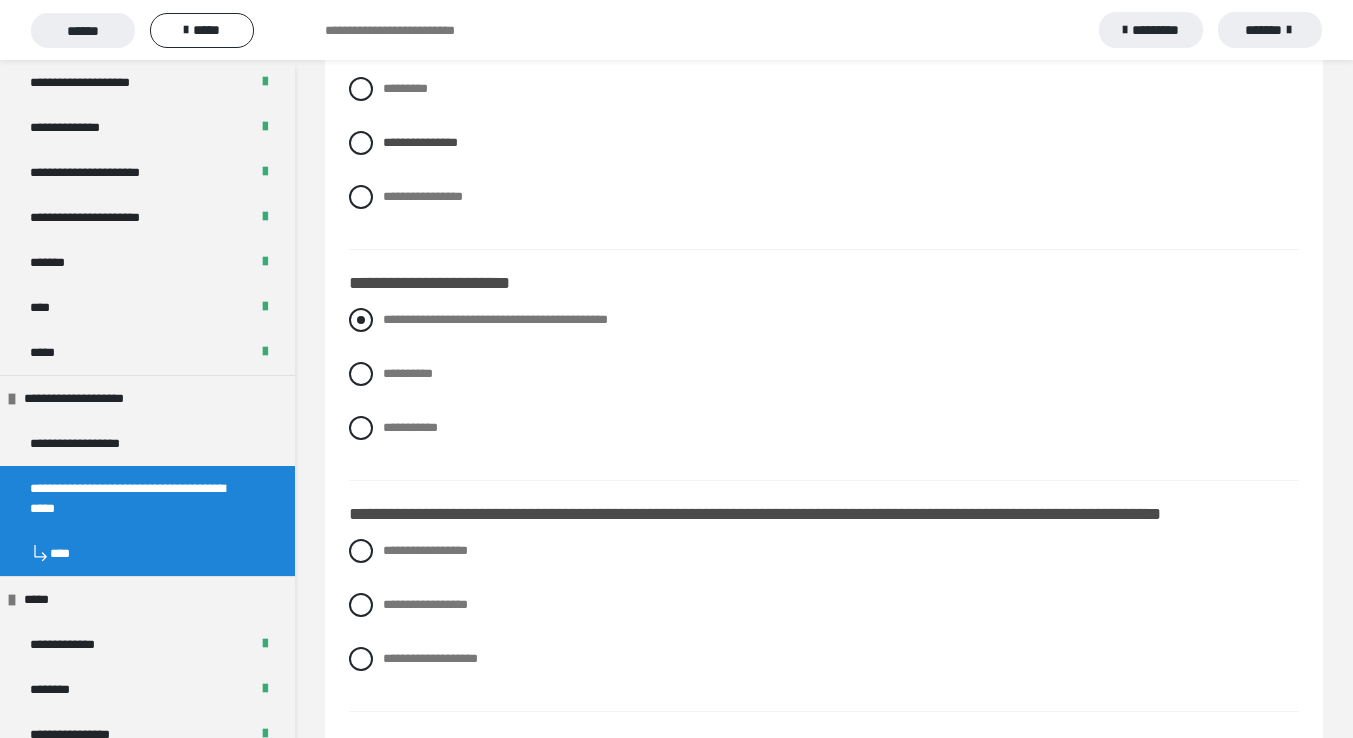 click at bounding box center [361, 320] 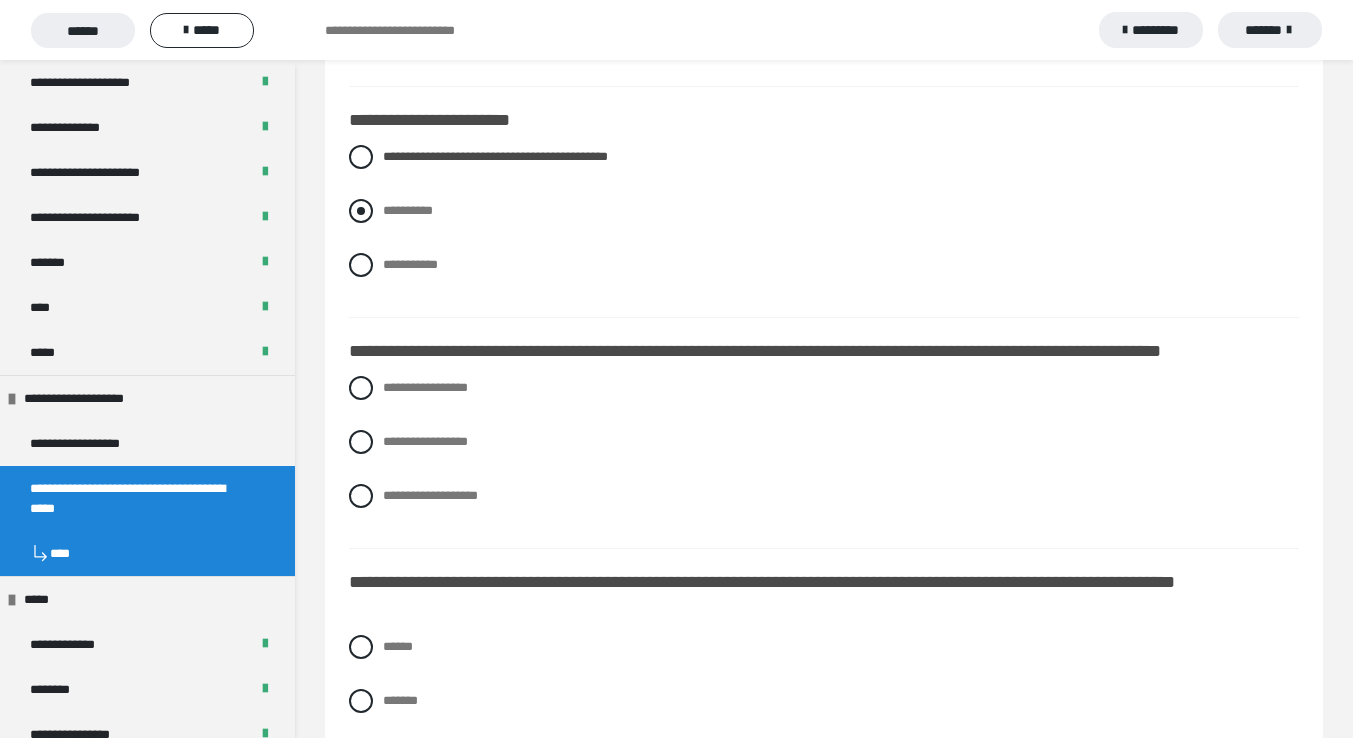 scroll, scrollTop: 1592, scrollLeft: 0, axis: vertical 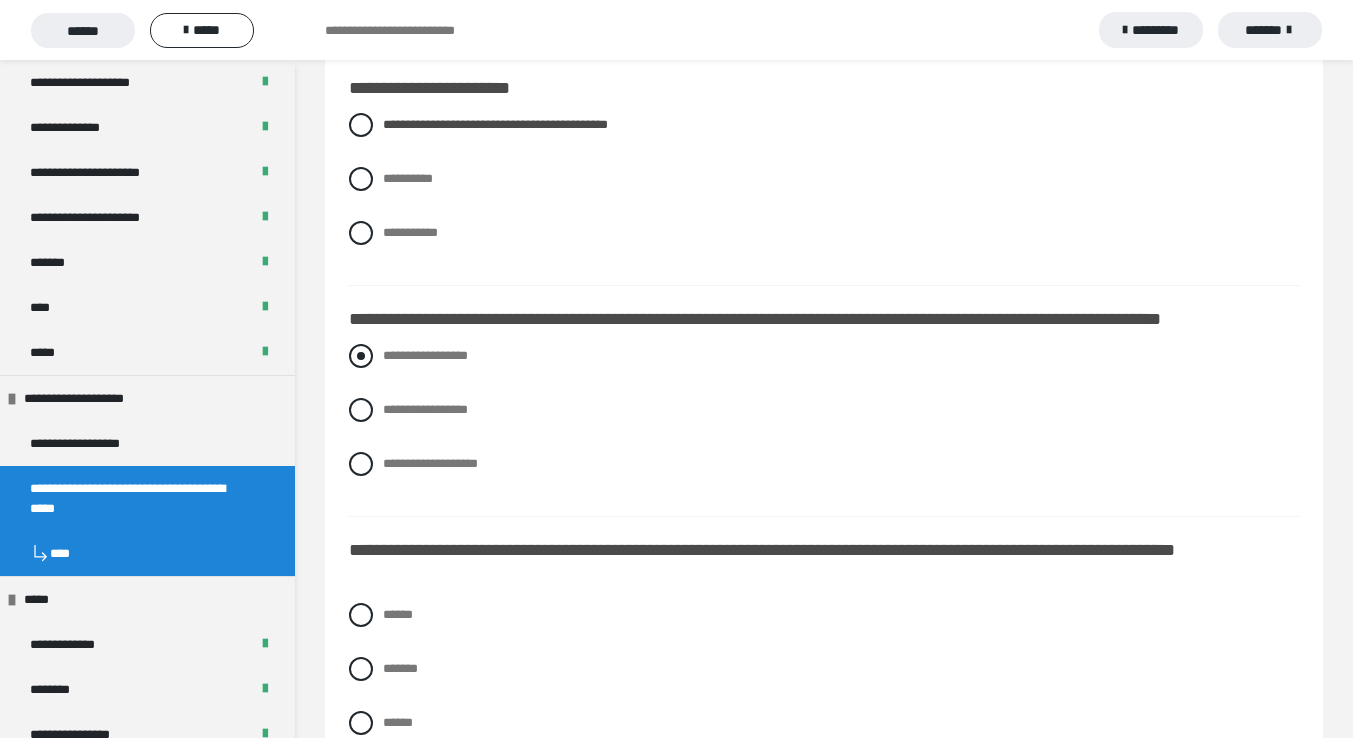 click at bounding box center [361, 356] 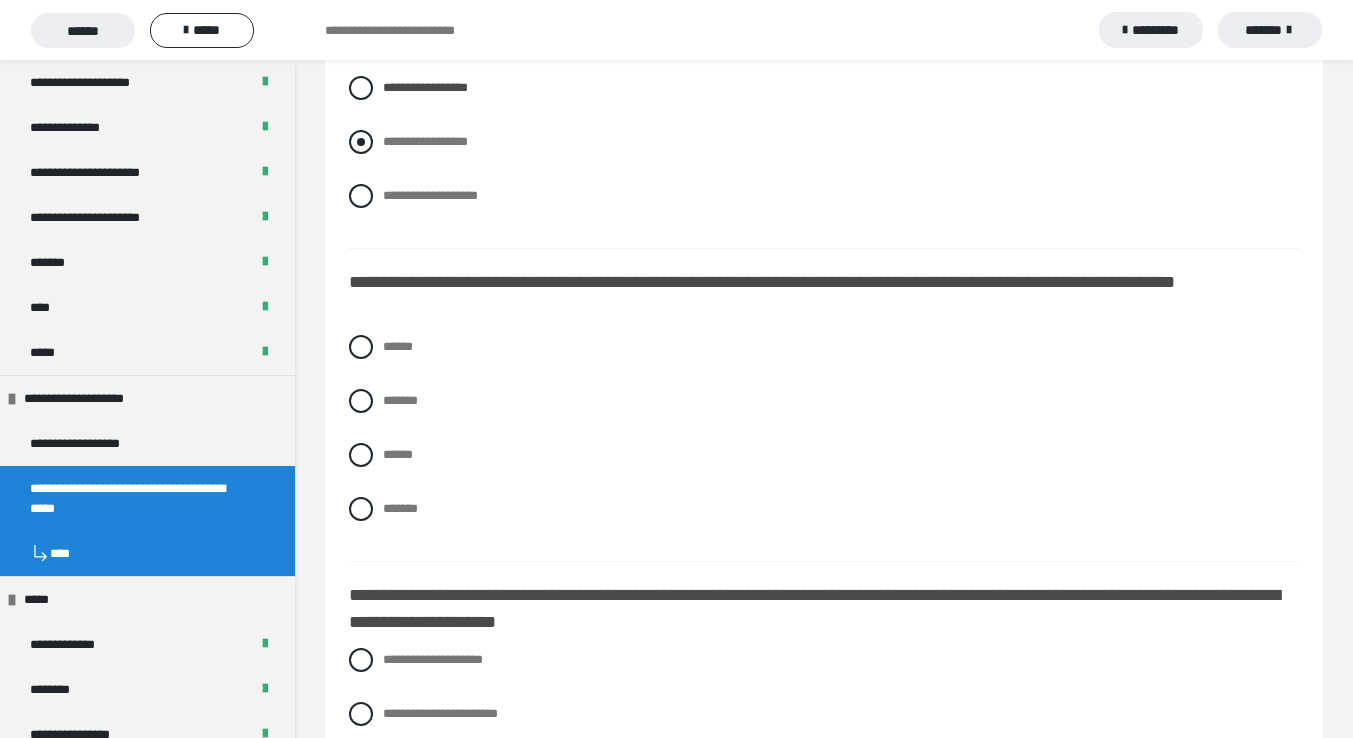 scroll, scrollTop: 1861, scrollLeft: 0, axis: vertical 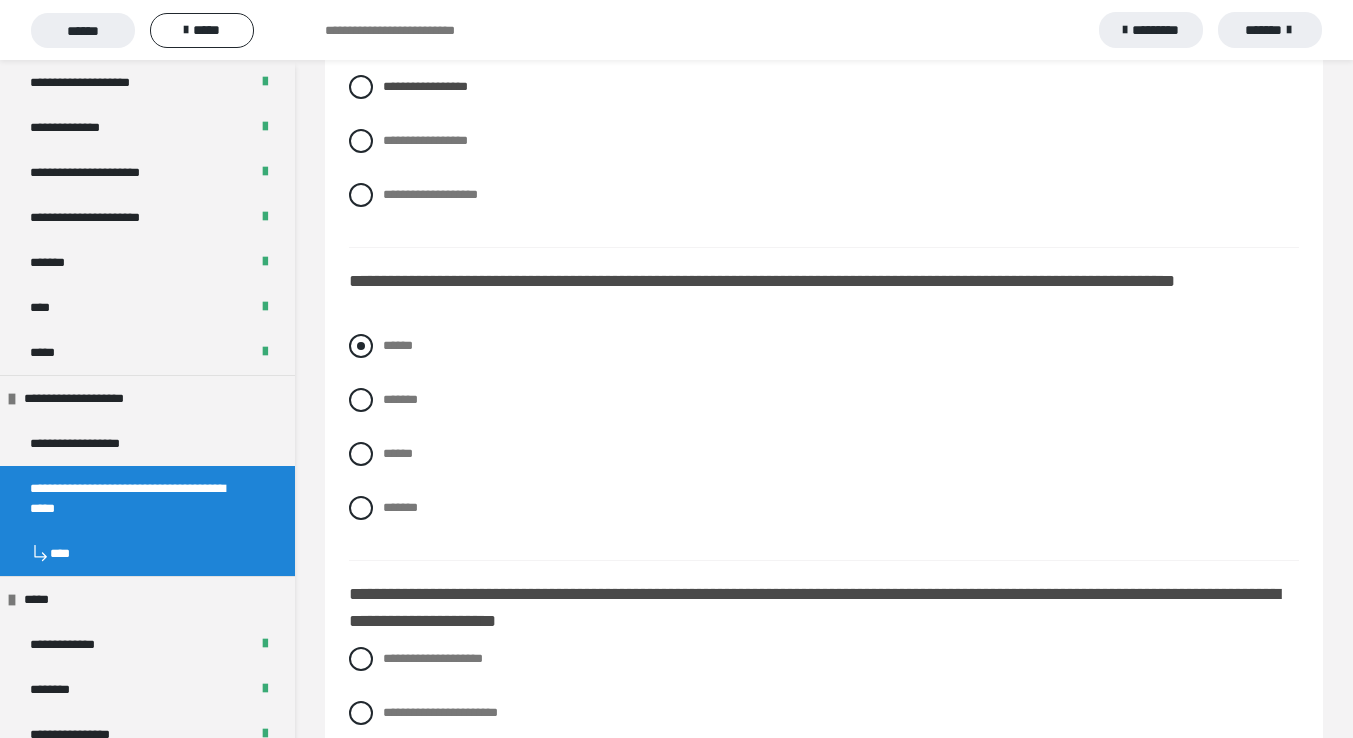 click at bounding box center [361, 346] 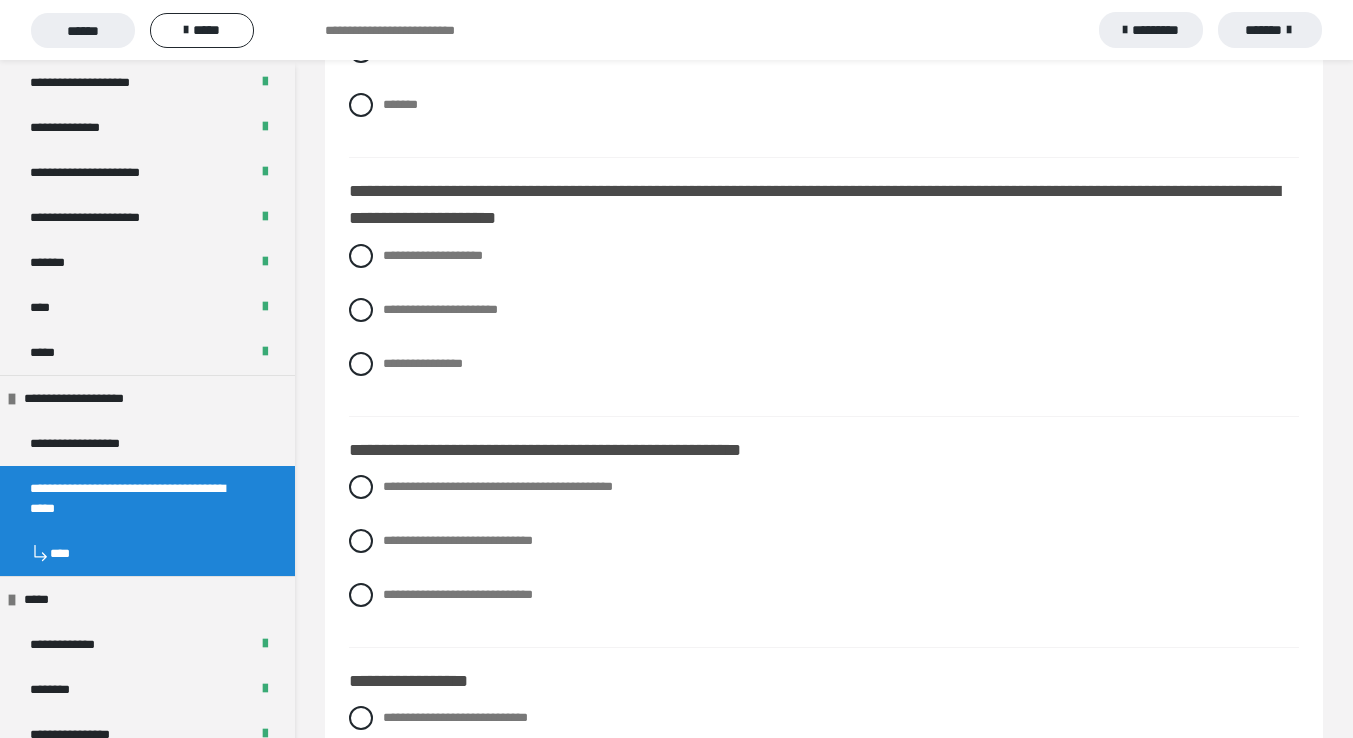 scroll, scrollTop: 2265, scrollLeft: 0, axis: vertical 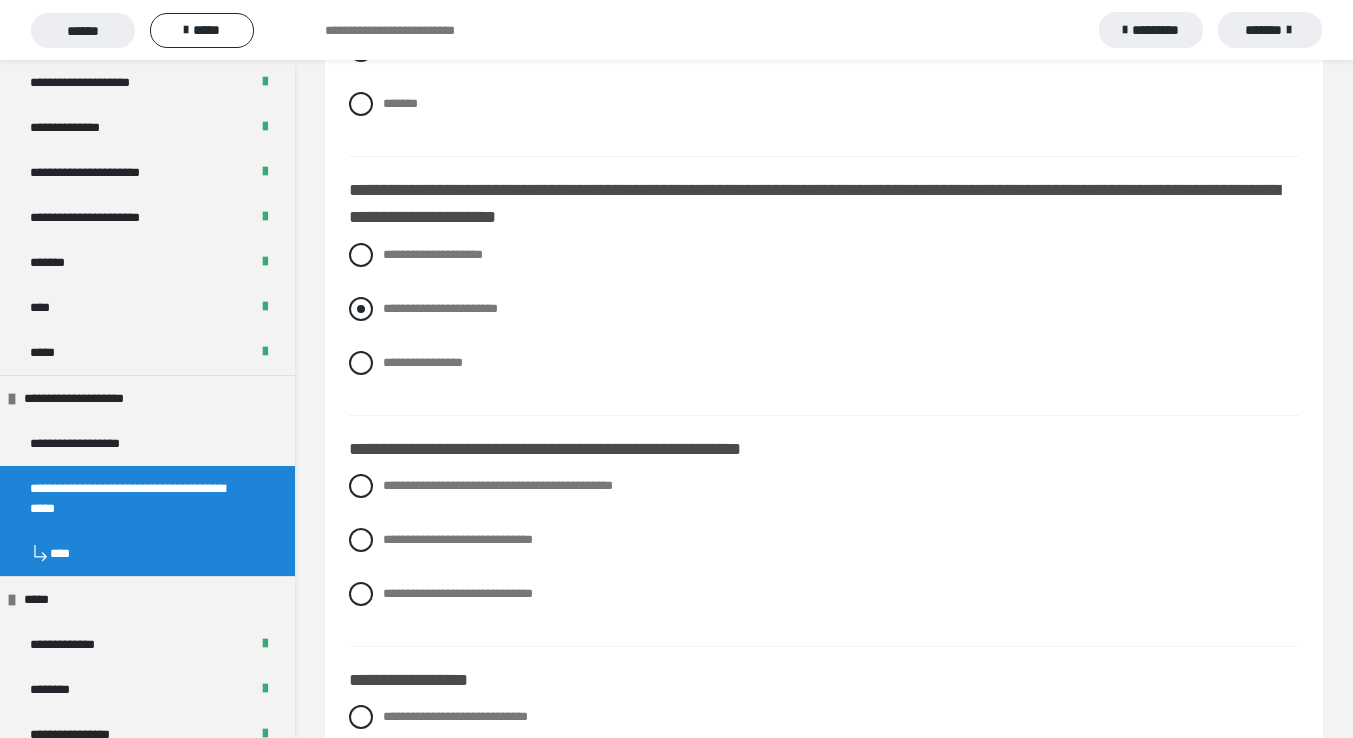 click at bounding box center [361, 309] 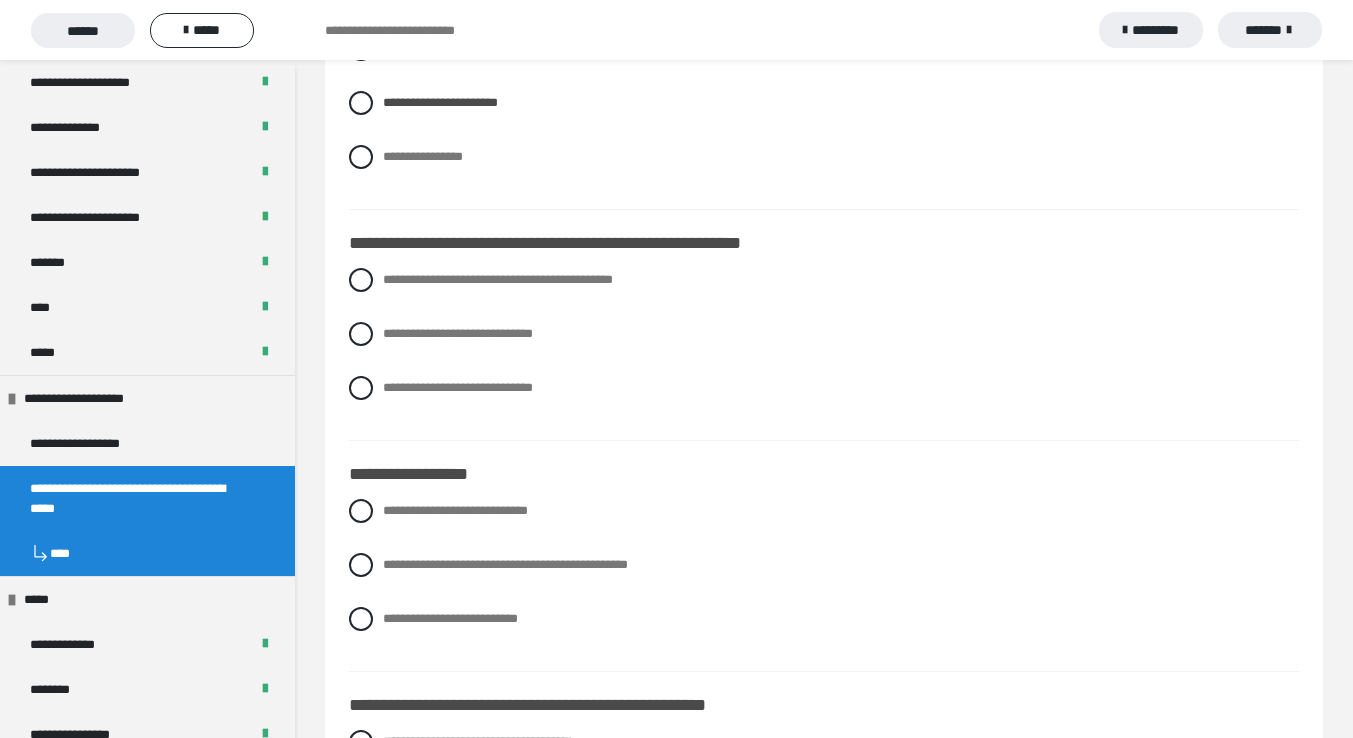 scroll, scrollTop: 2473, scrollLeft: 0, axis: vertical 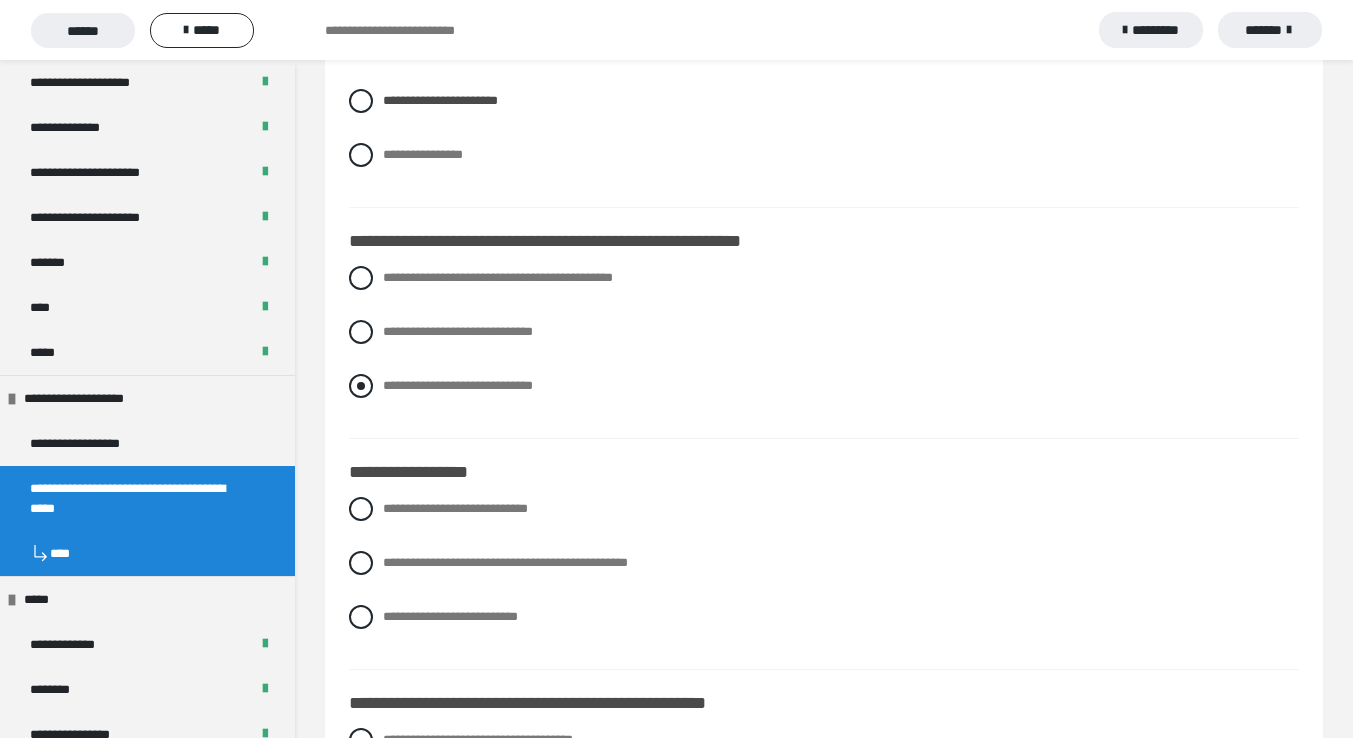 click at bounding box center (361, 386) 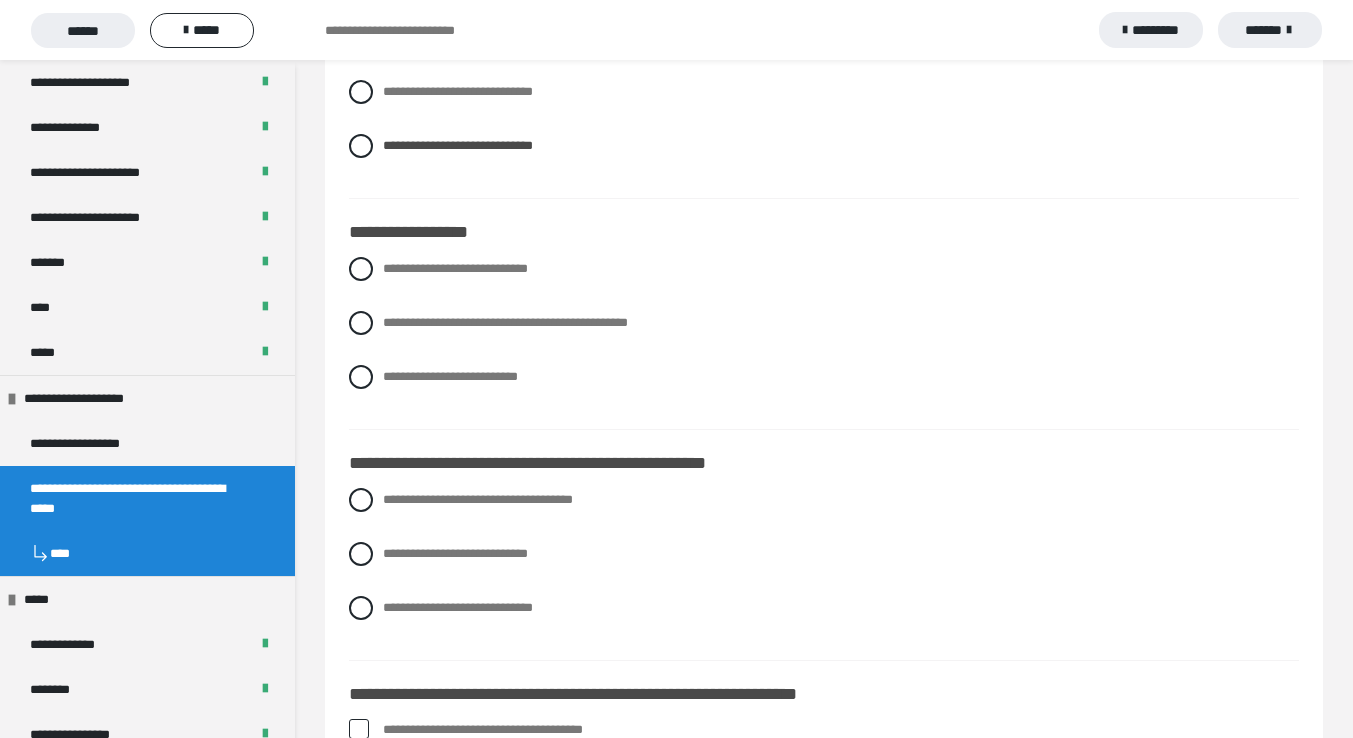 scroll, scrollTop: 2716, scrollLeft: 0, axis: vertical 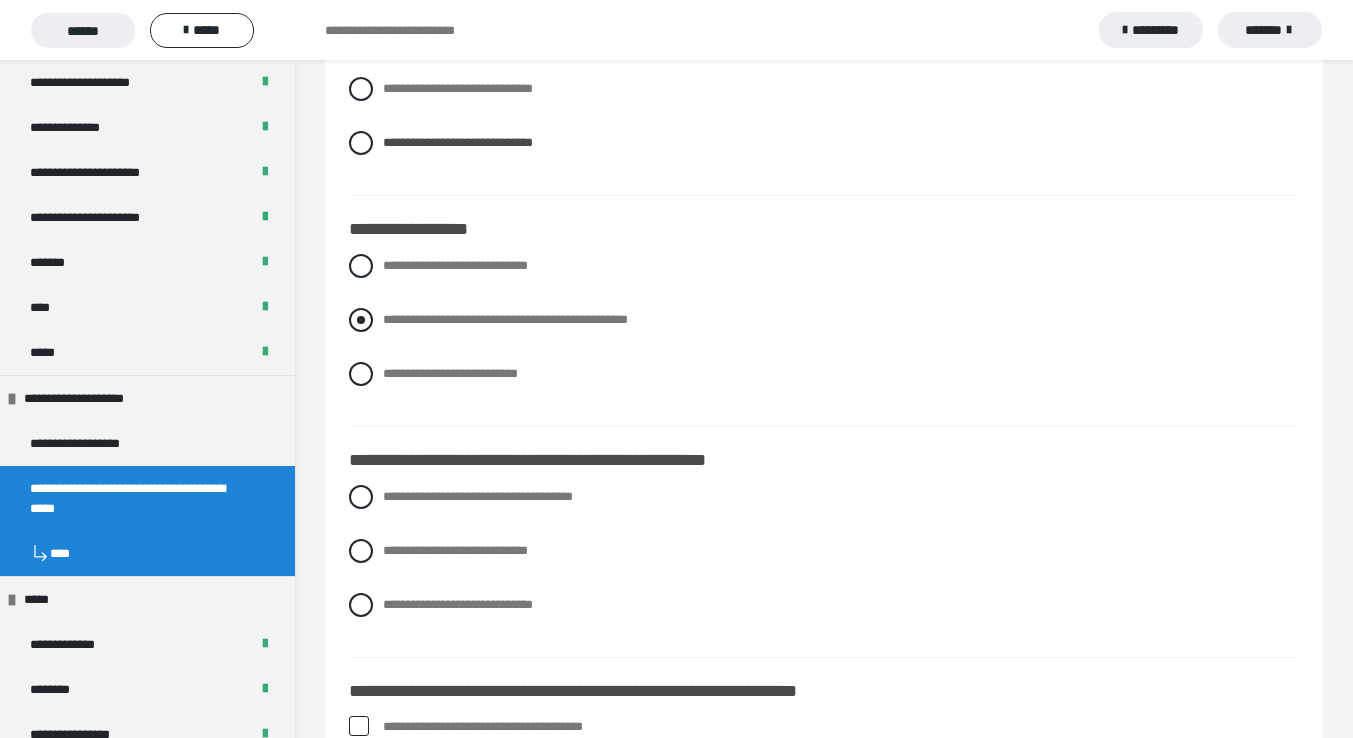 click at bounding box center (361, 320) 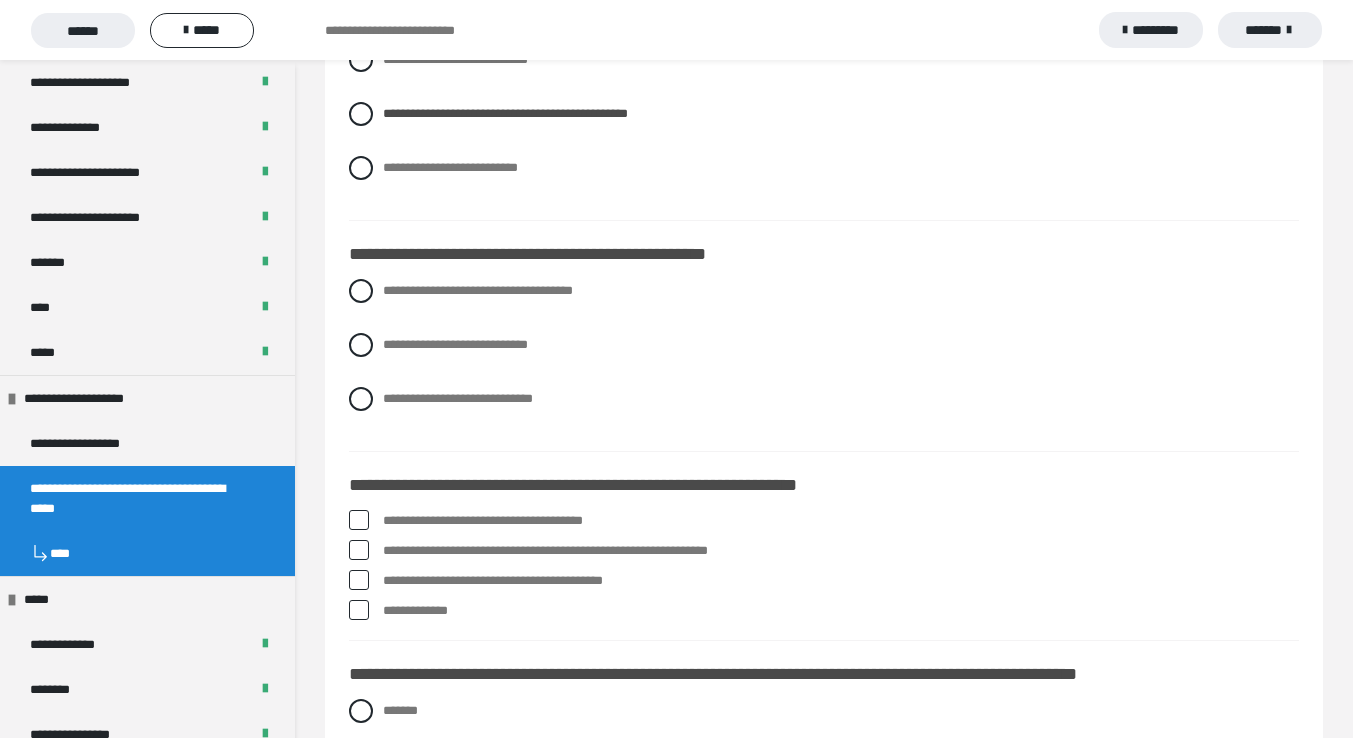 scroll, scrollTop: 2927, scrollLeft: 0, axis: vertical 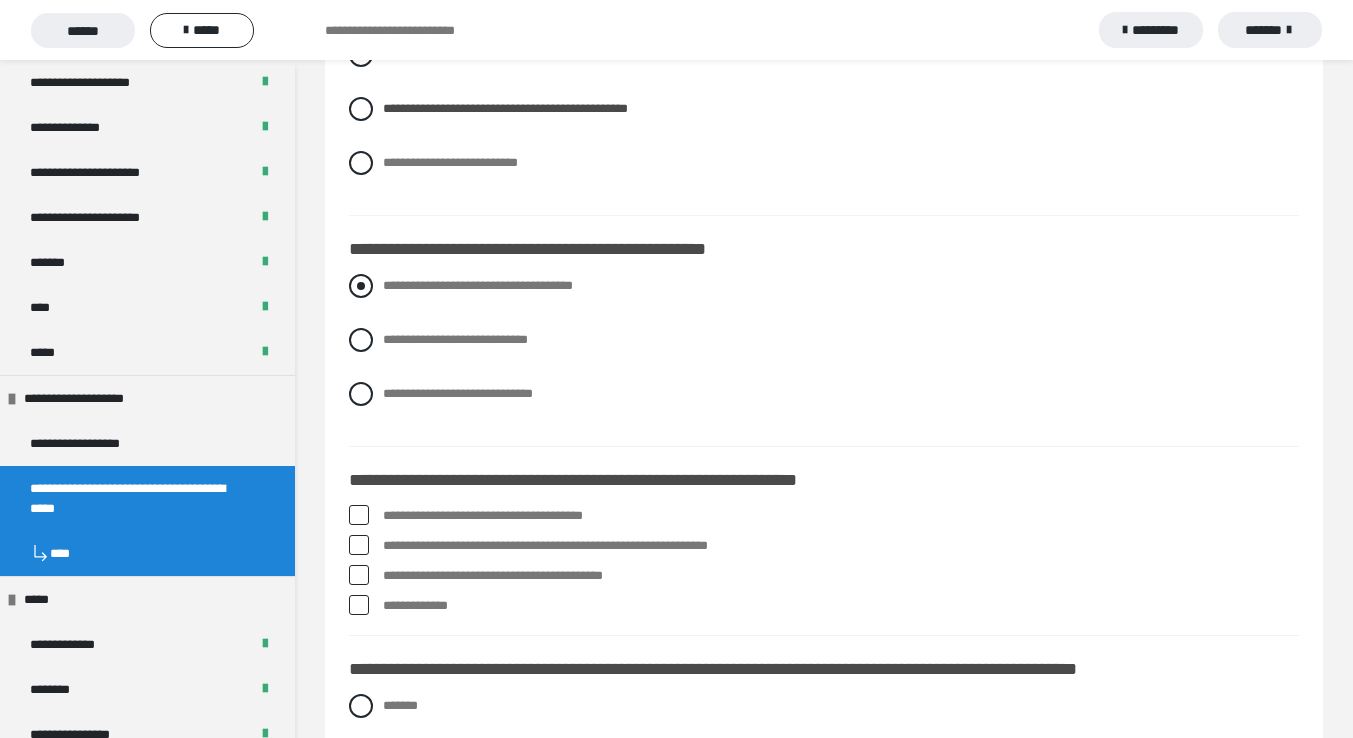 click at bounding box center [361, 286] 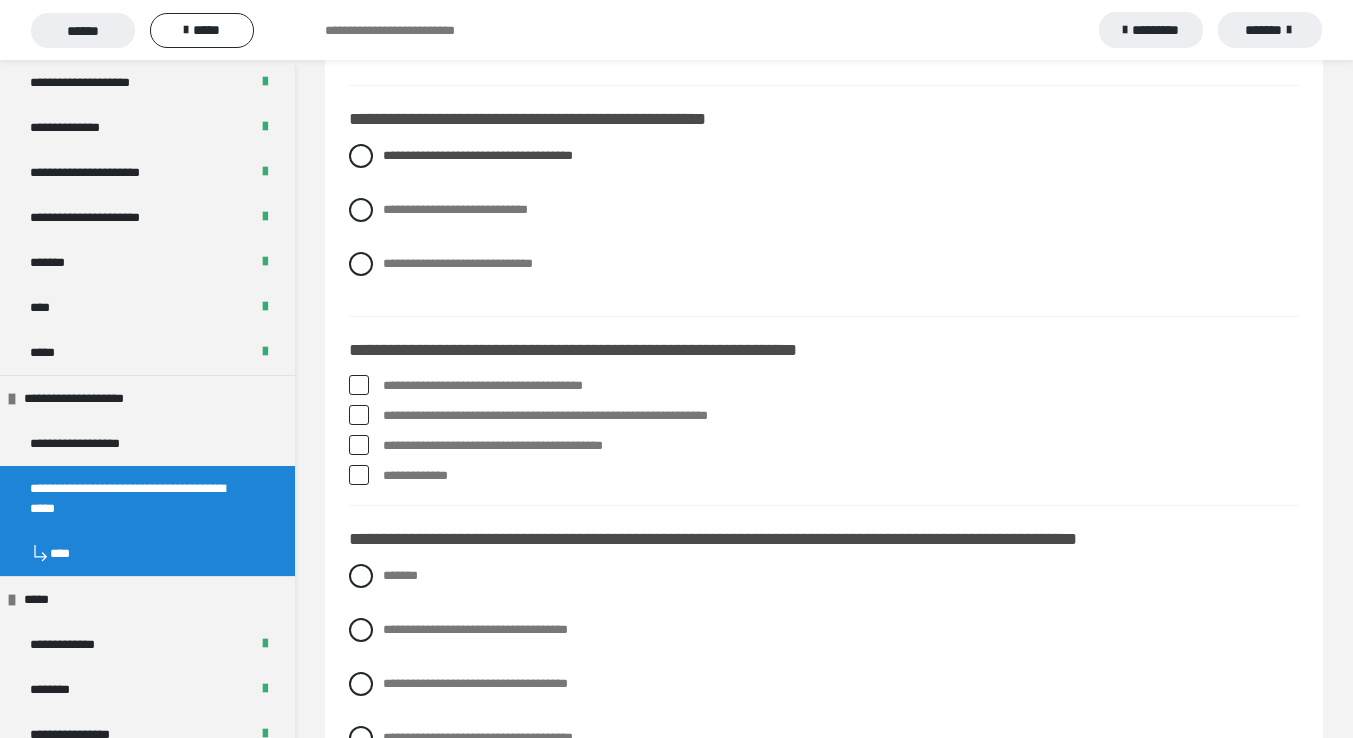 scroll, scrollTop: 3064, scrollLeft: 0, axis: vertical 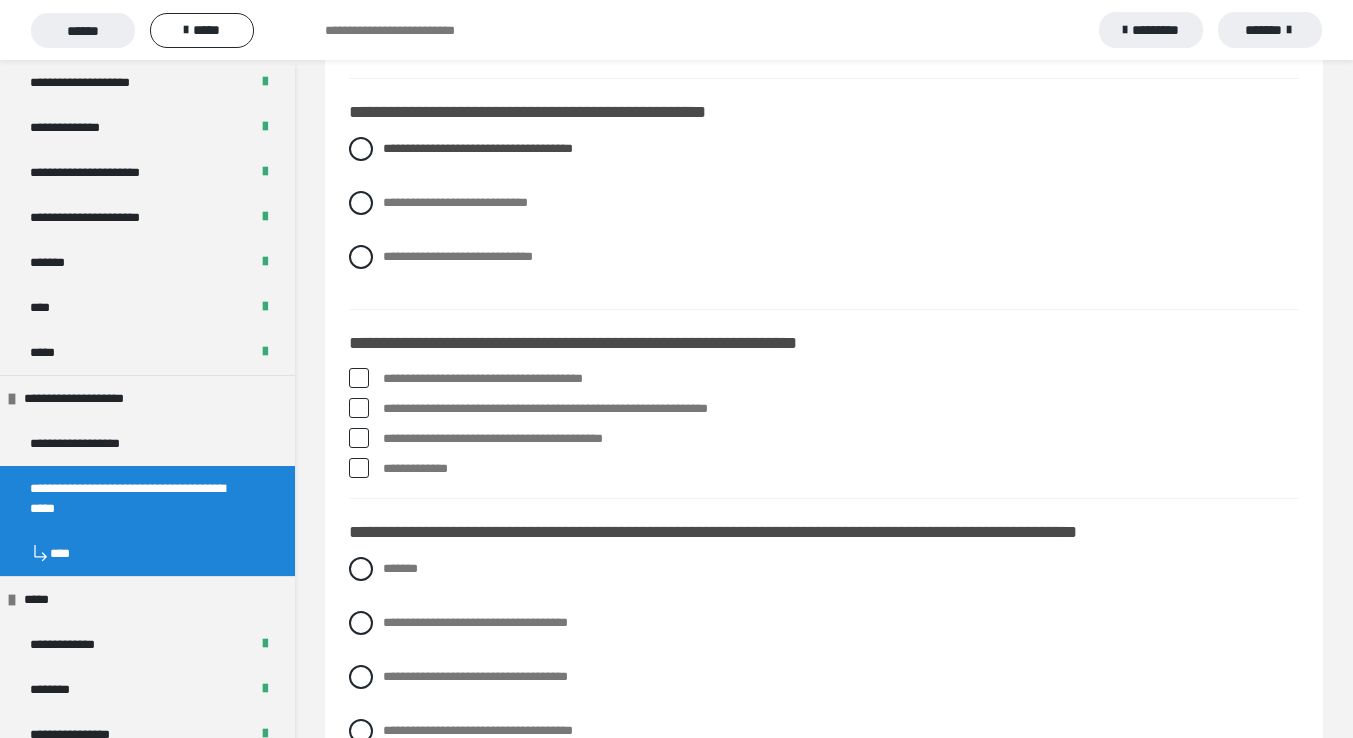 click at bounding box center [359, 468] 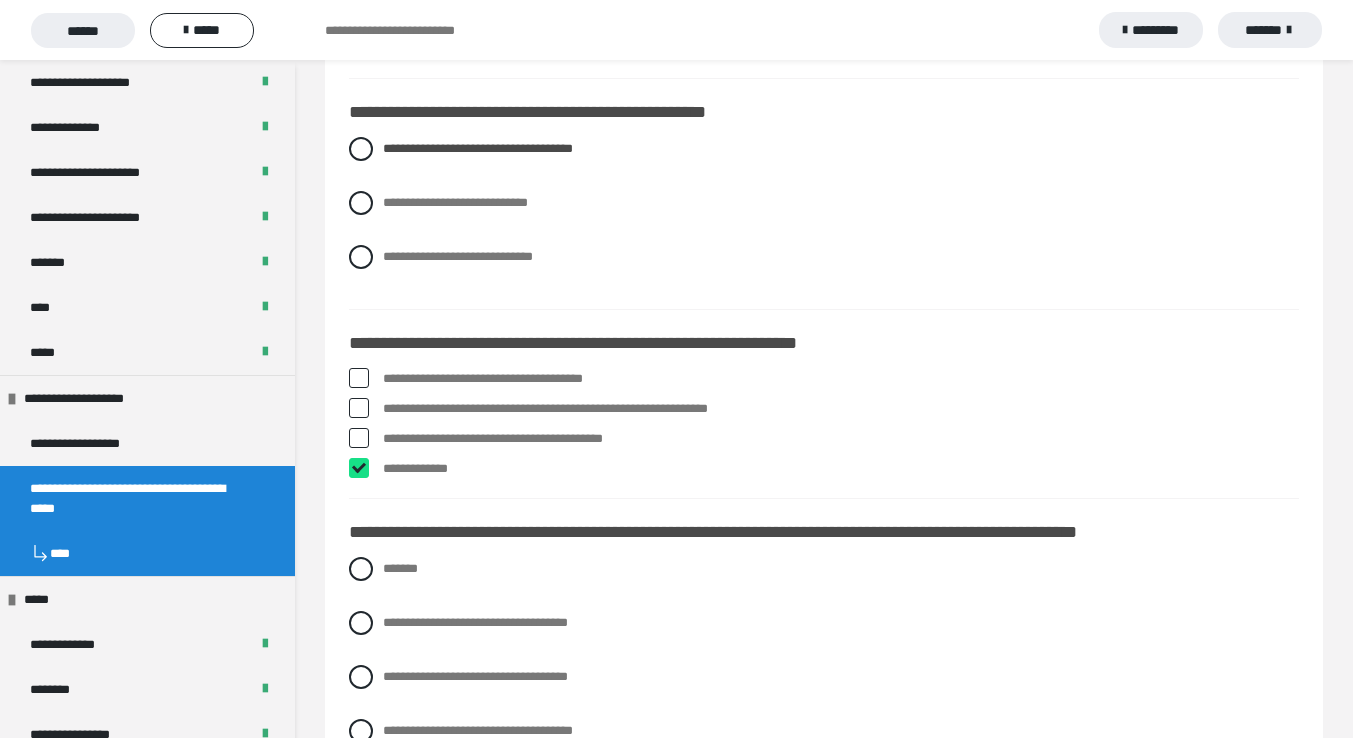 checkbox on "****" 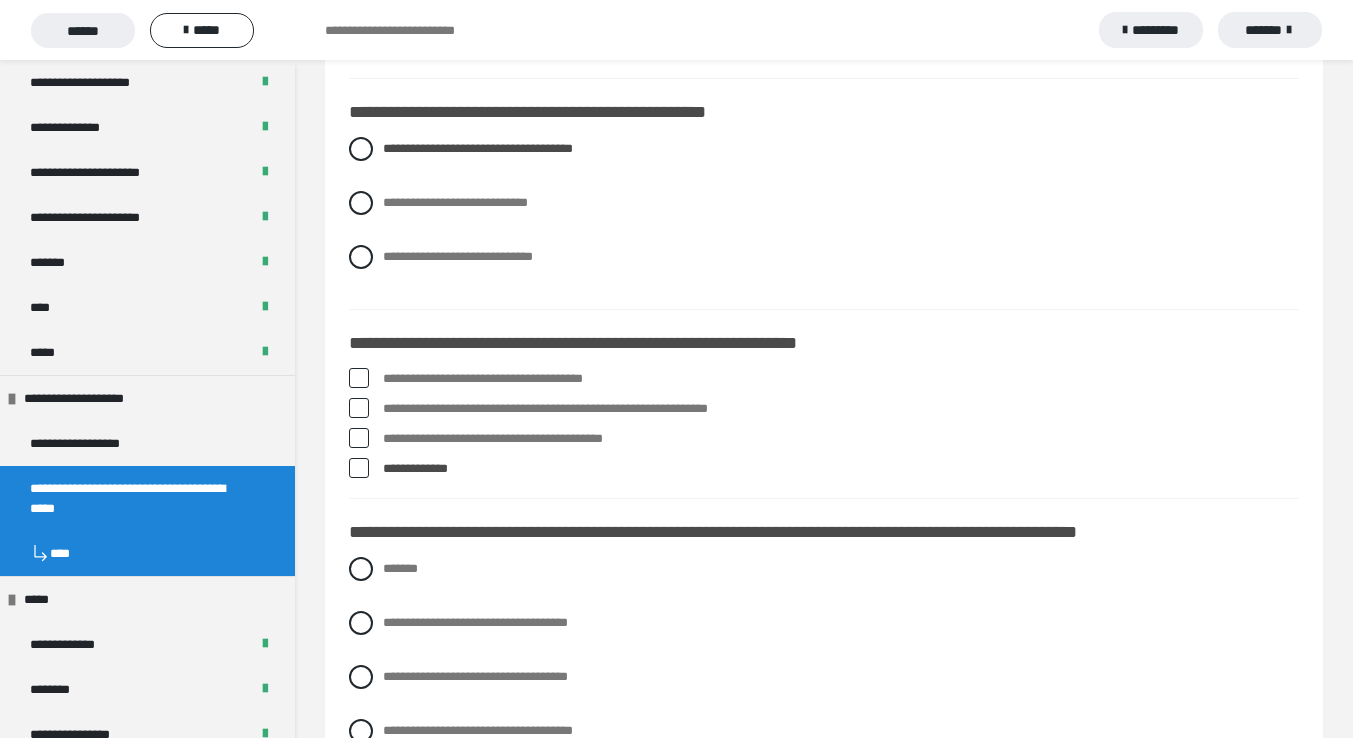 click at bounding box center [359, 378] 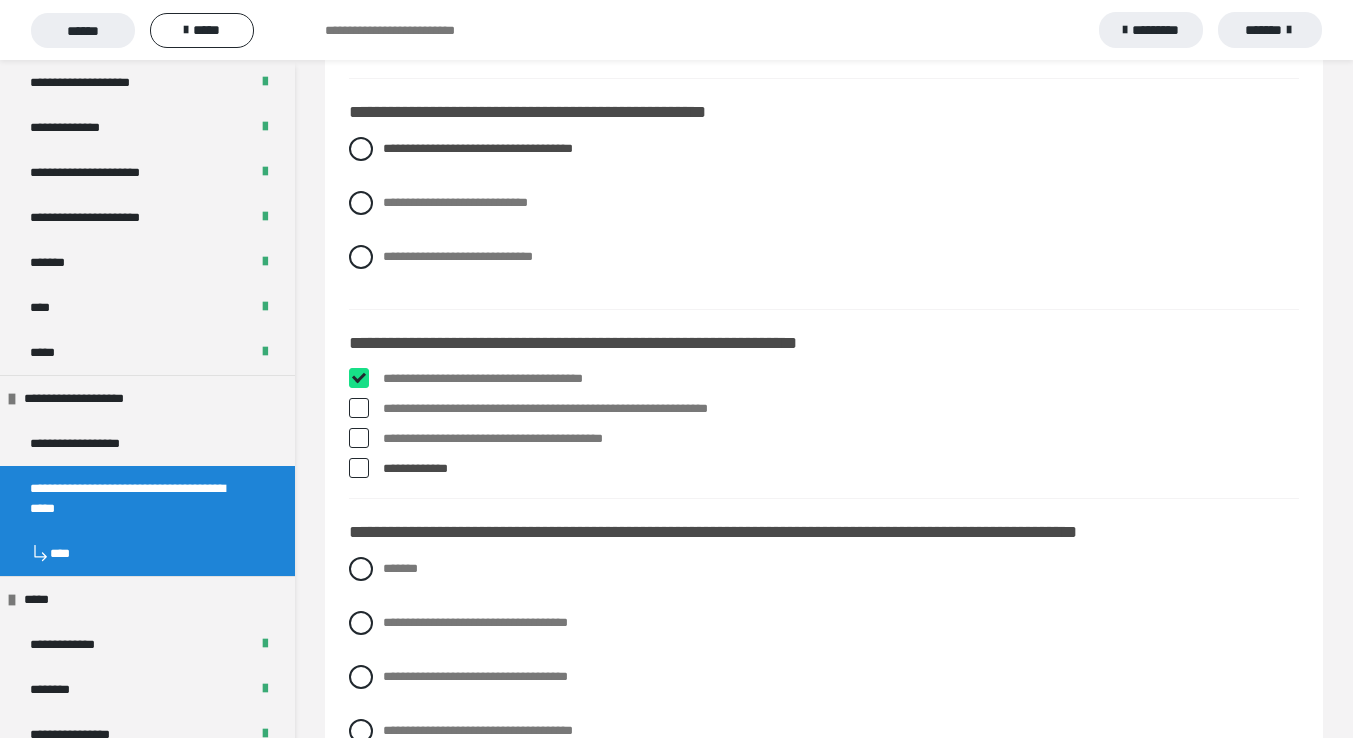 checkbox on "****" 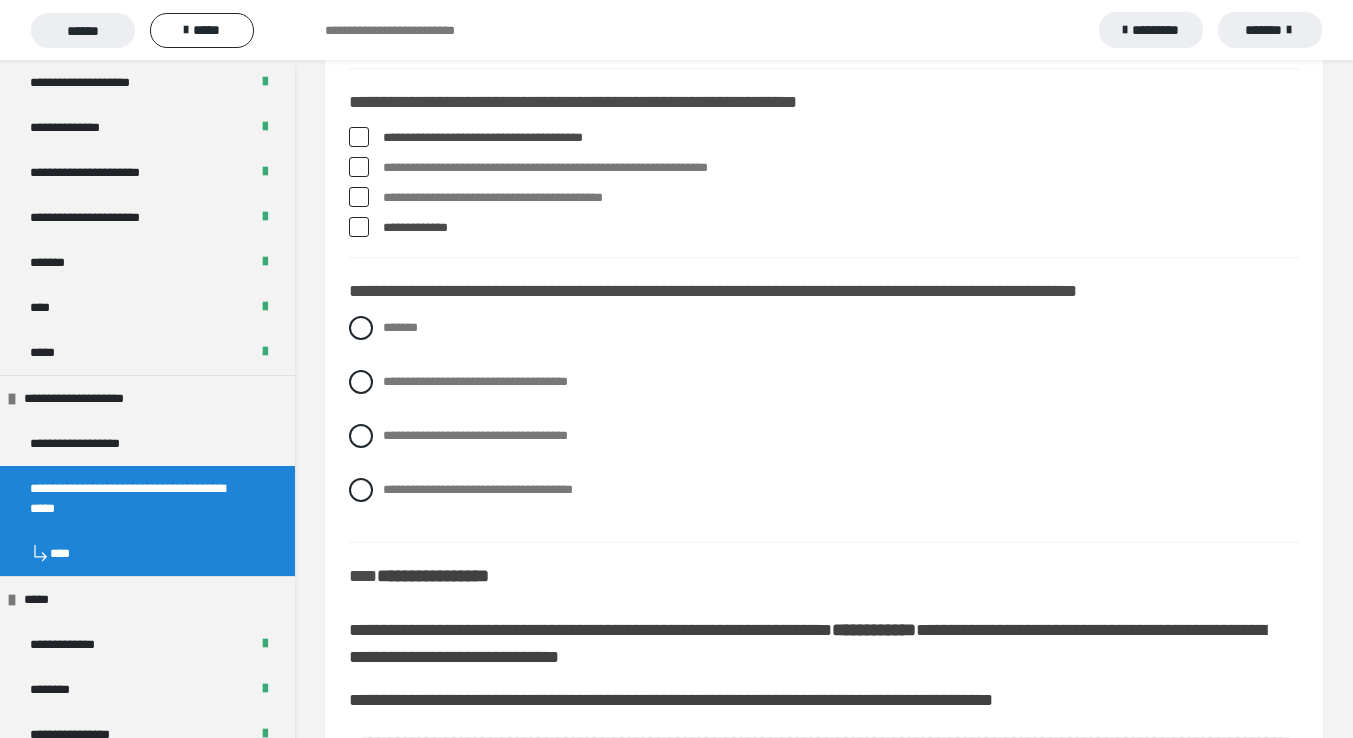 scroll, scrollTop: 3307, scrollLeft: 0, axis: vertical 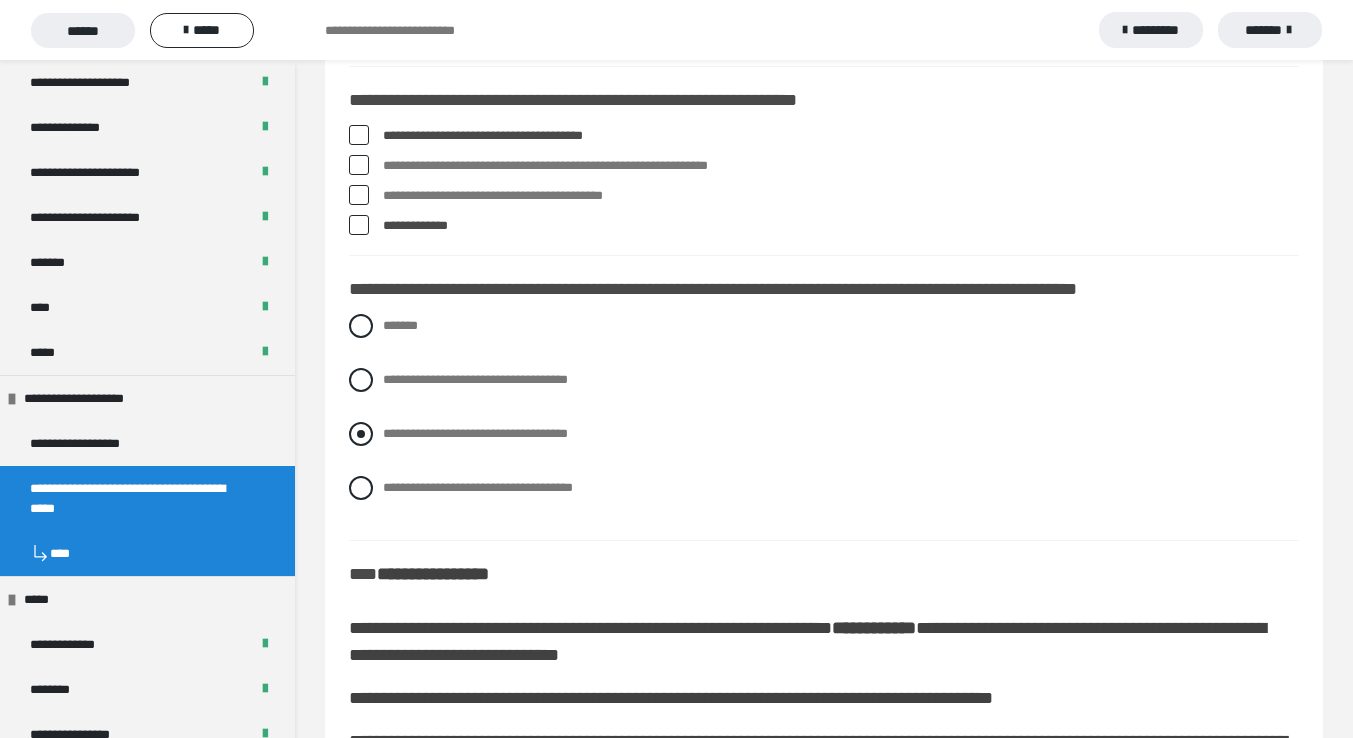 click at bounding box center [361, 434] 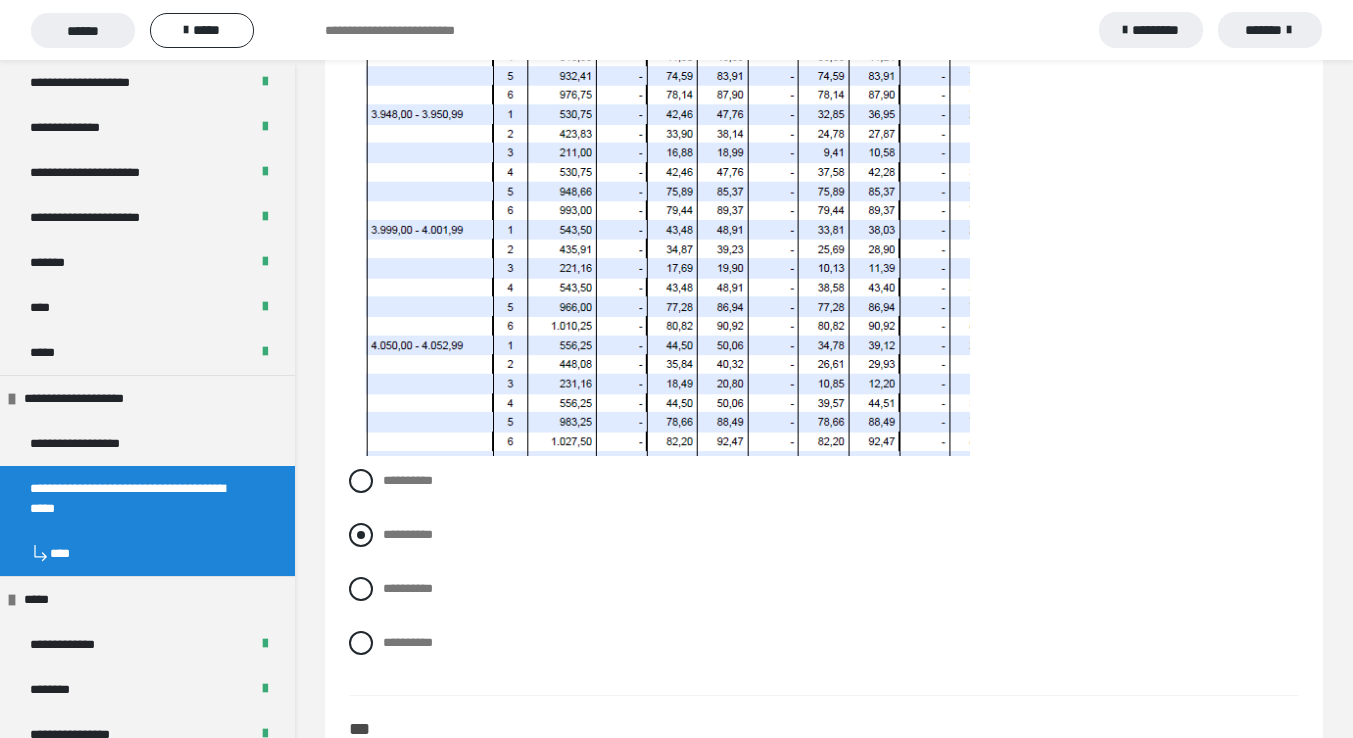 scroll, scrollTop: 4322, scrollLeft: 0, axis: vertical 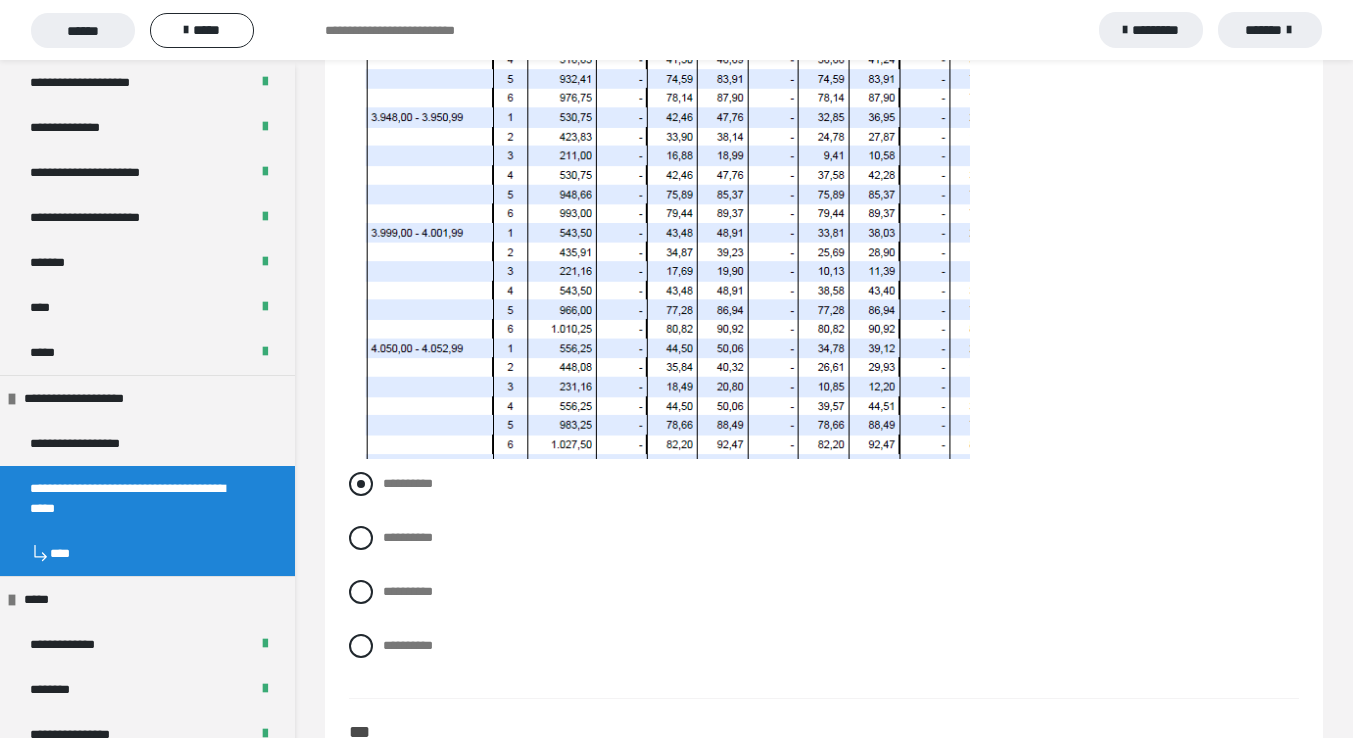 click at bounding box center [361, 484] 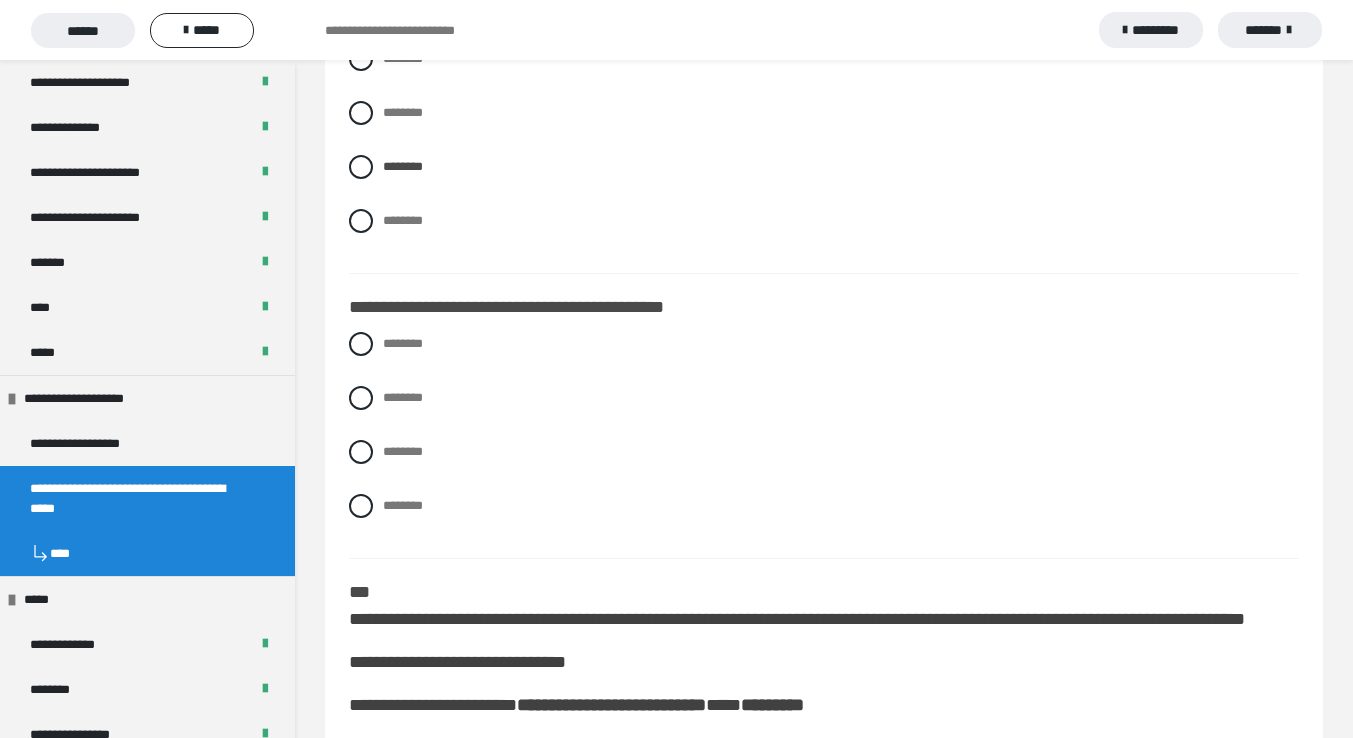 scroll, scrollTop: 5173, scrollLeft: 0, axis: vertical 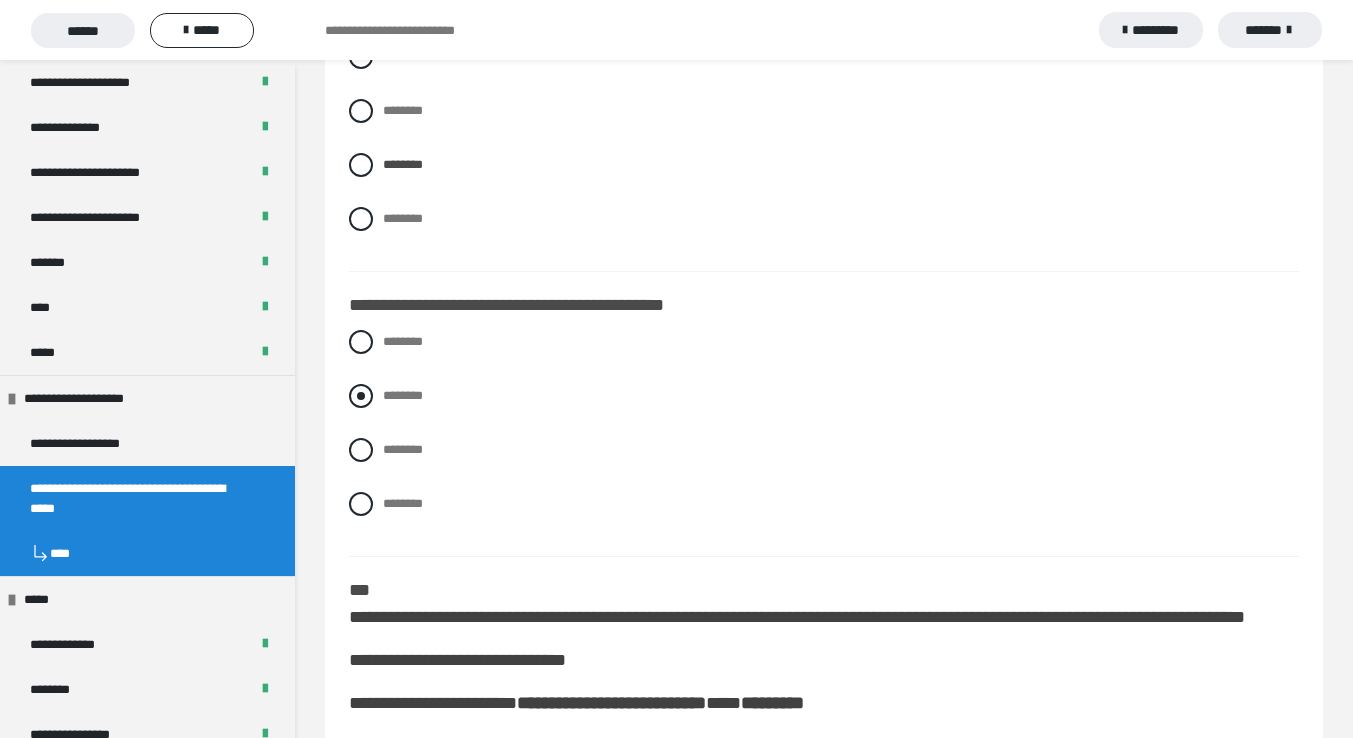 click at bounding box center [361, 396] 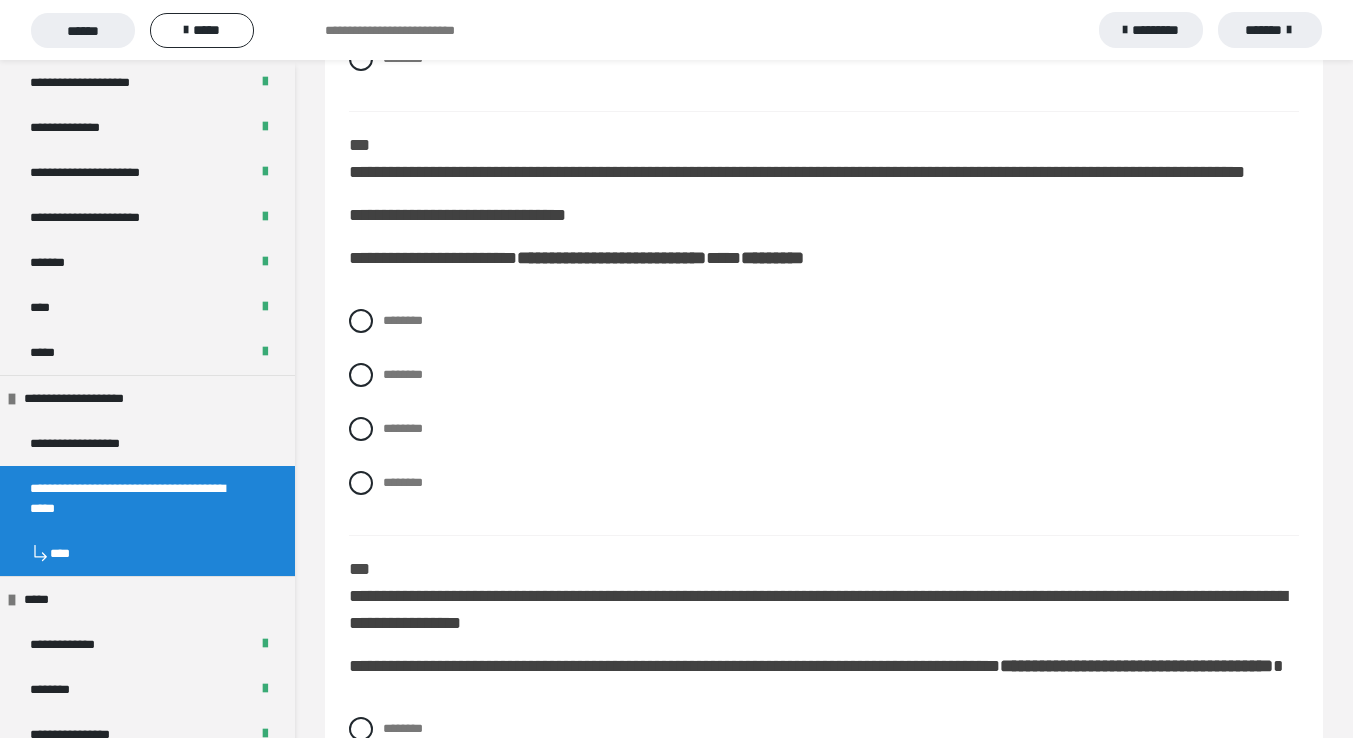 scroll, scrollTop: 5620, scrollLeft: 0, axis: vertical 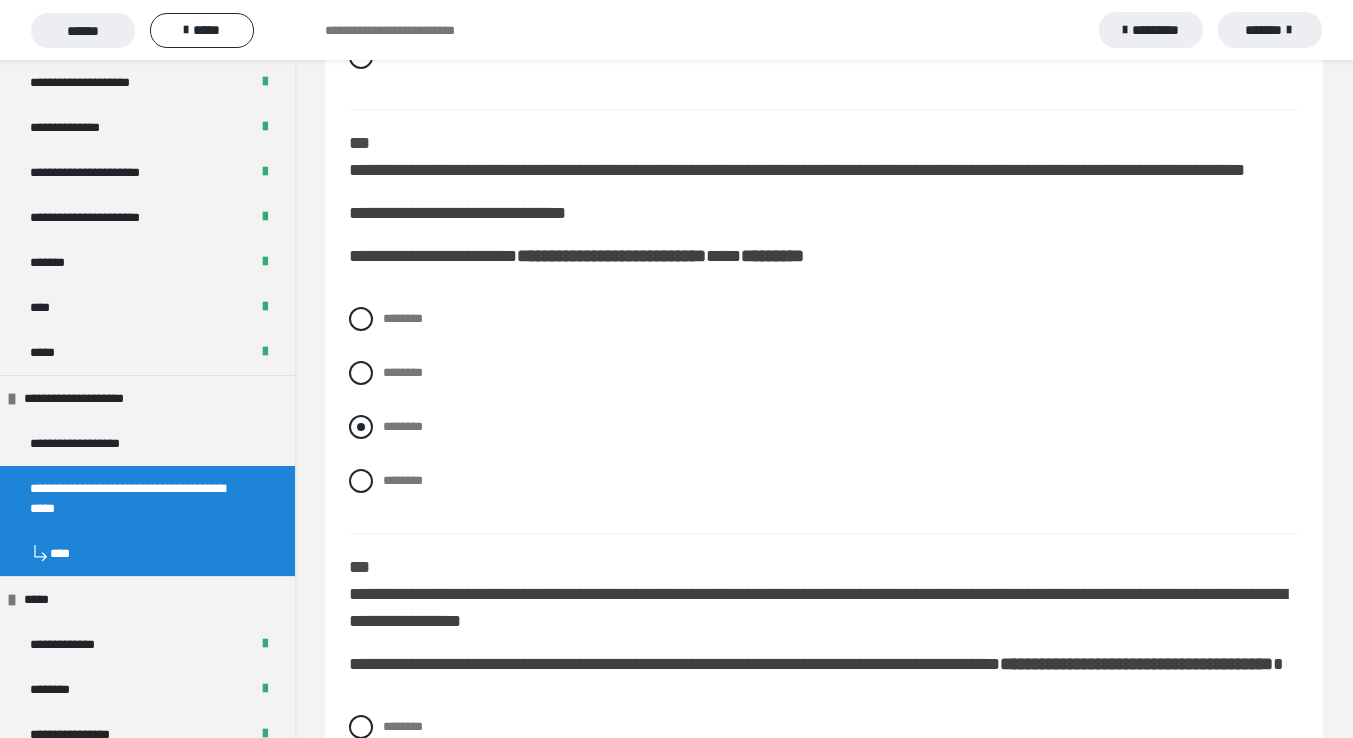 click at bounding box center (361, 427) 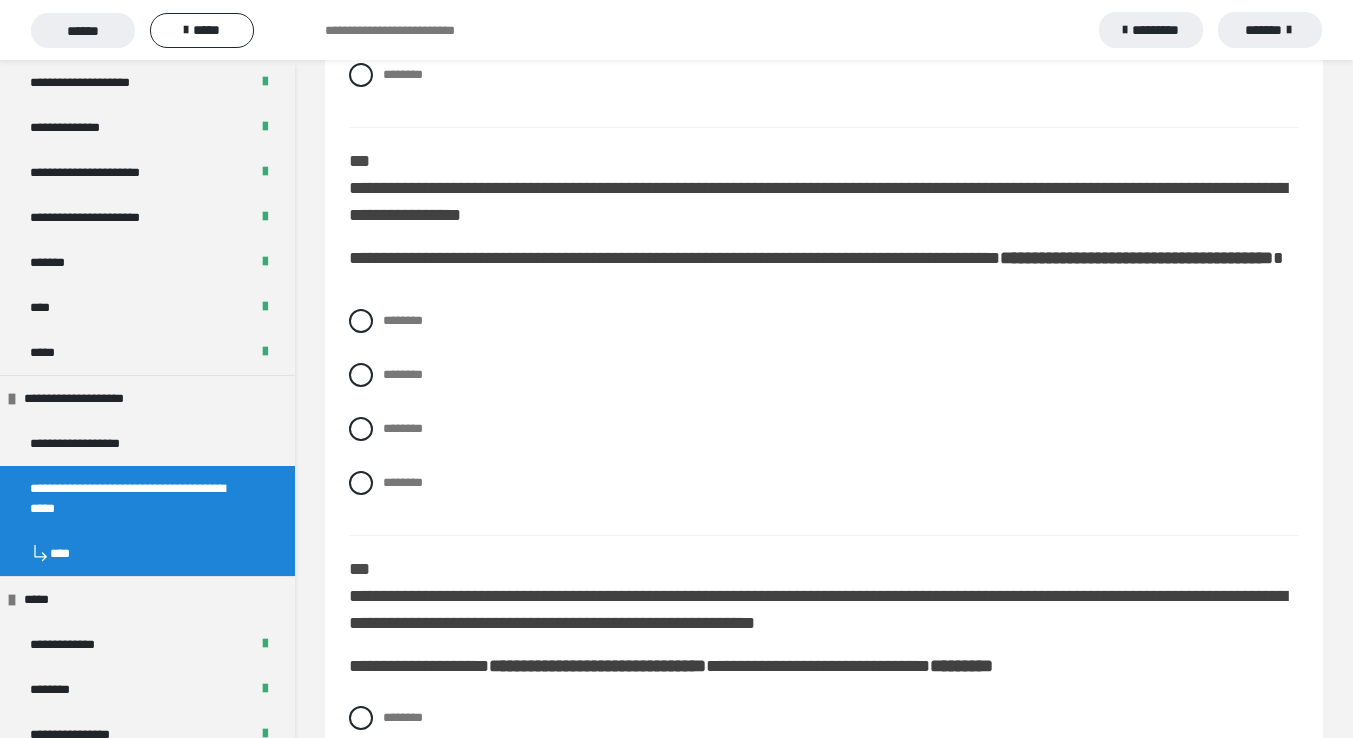 scroll, scrollTop: 6025, scrollLeft: 0, axis: vertical 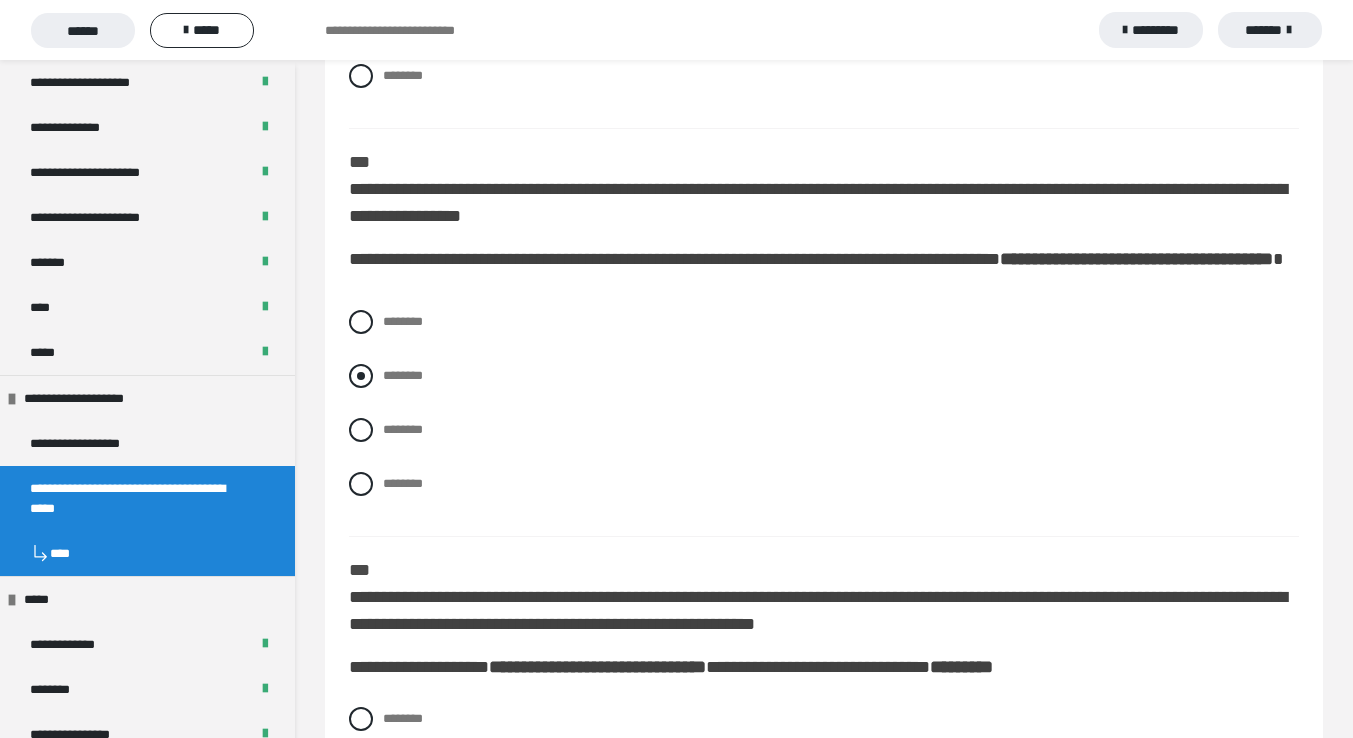 click at bounding box center [361, 376] 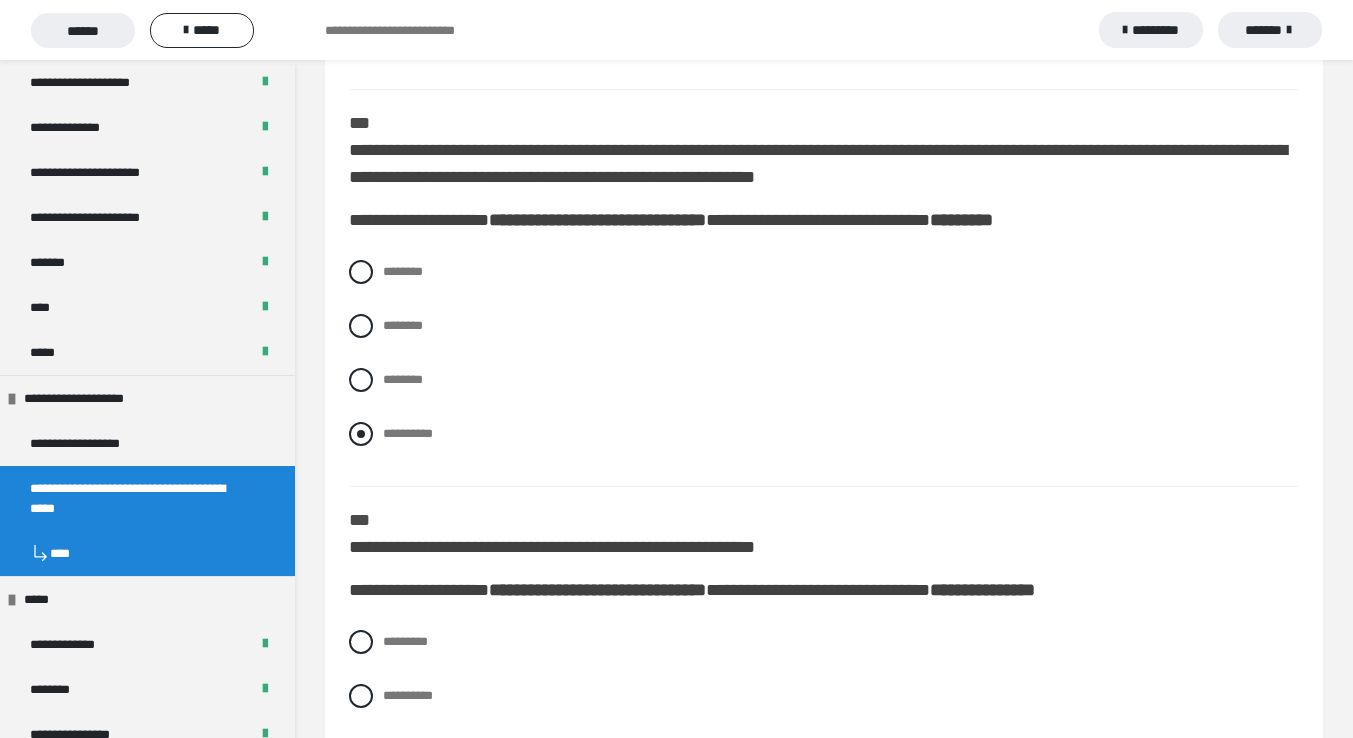 scroll, scrollTop: 6475, scrollLeft: 0, axis: vertical 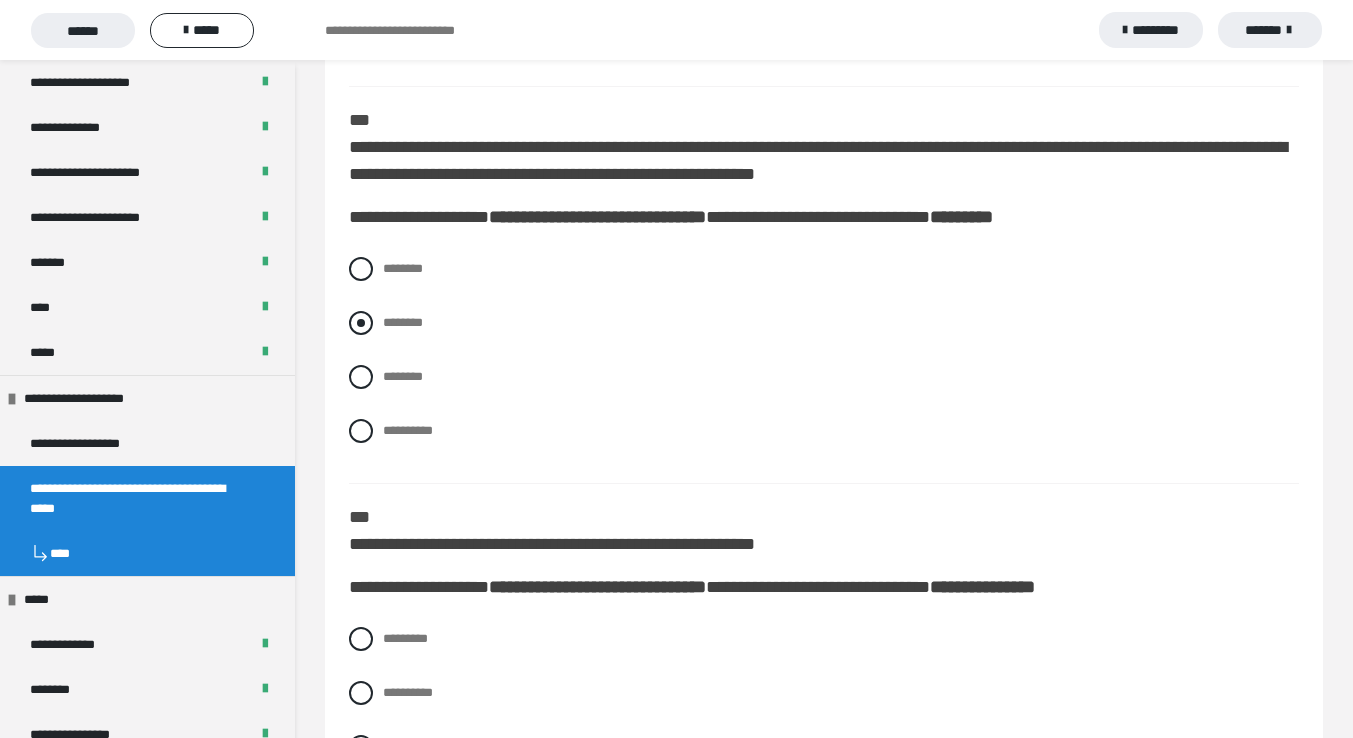 click at bounding box center [361, 323] 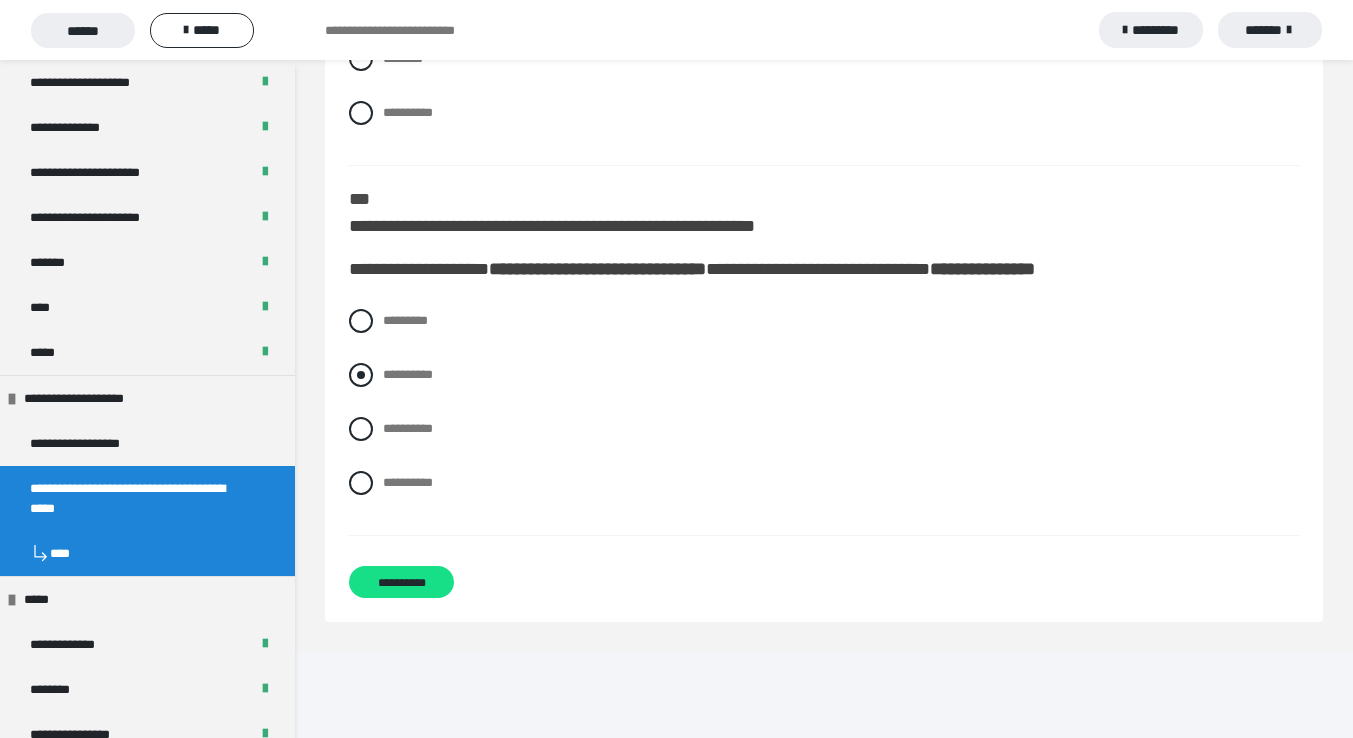 scroll, scrollTop: 6793, scrollLeft: 0, axis: vertical 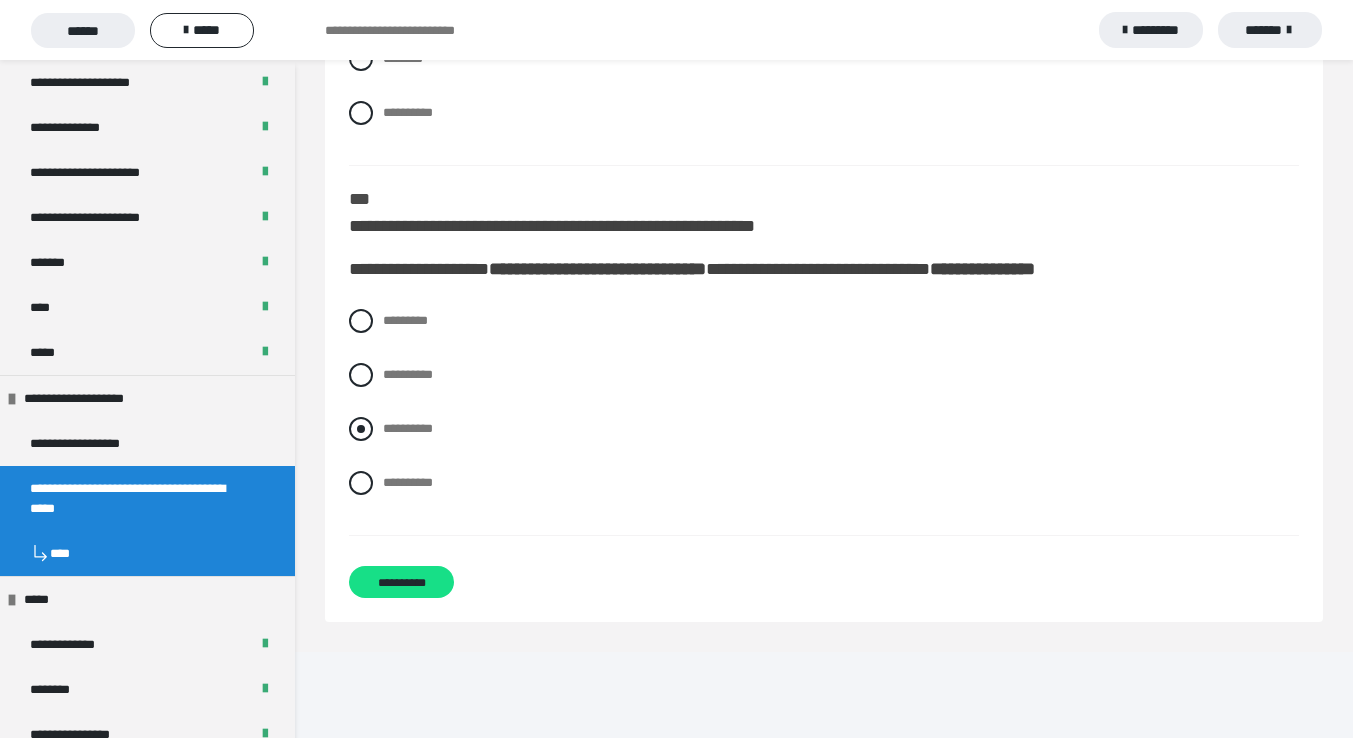 click at bounding box center (361, 429) 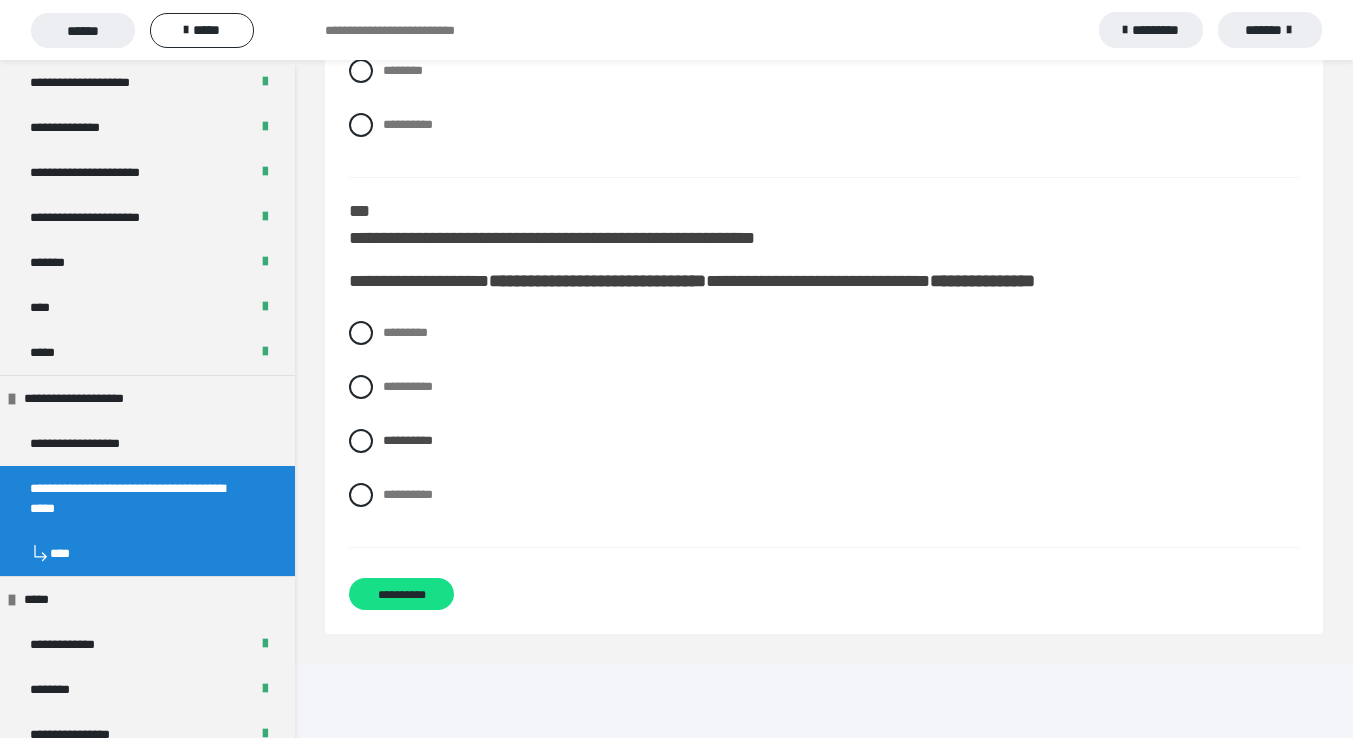 scroll, scrollTop: 6780, scrollLeft: 0, axis: vertical 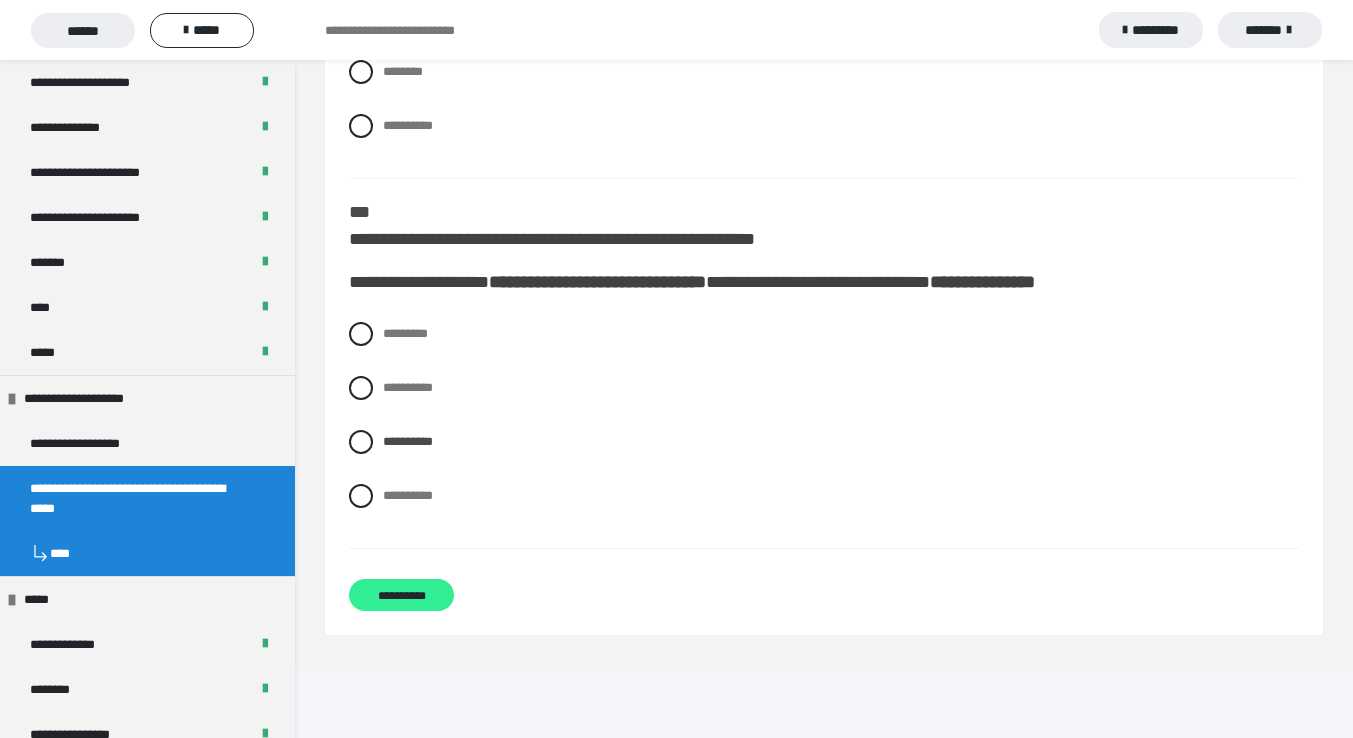 click on "**********" at bounding box center [401, 595] 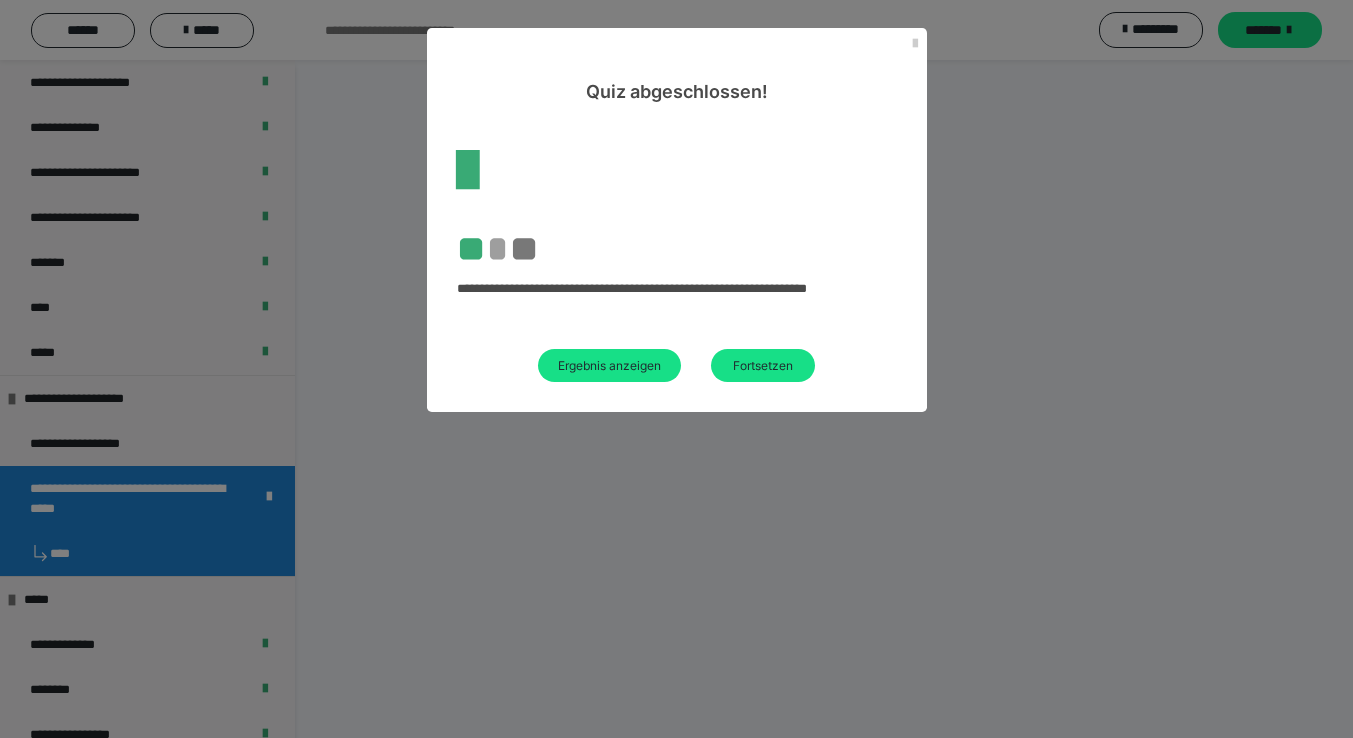 scroll, scrollTop: 60, scrollLeft: 0, axis: vertical 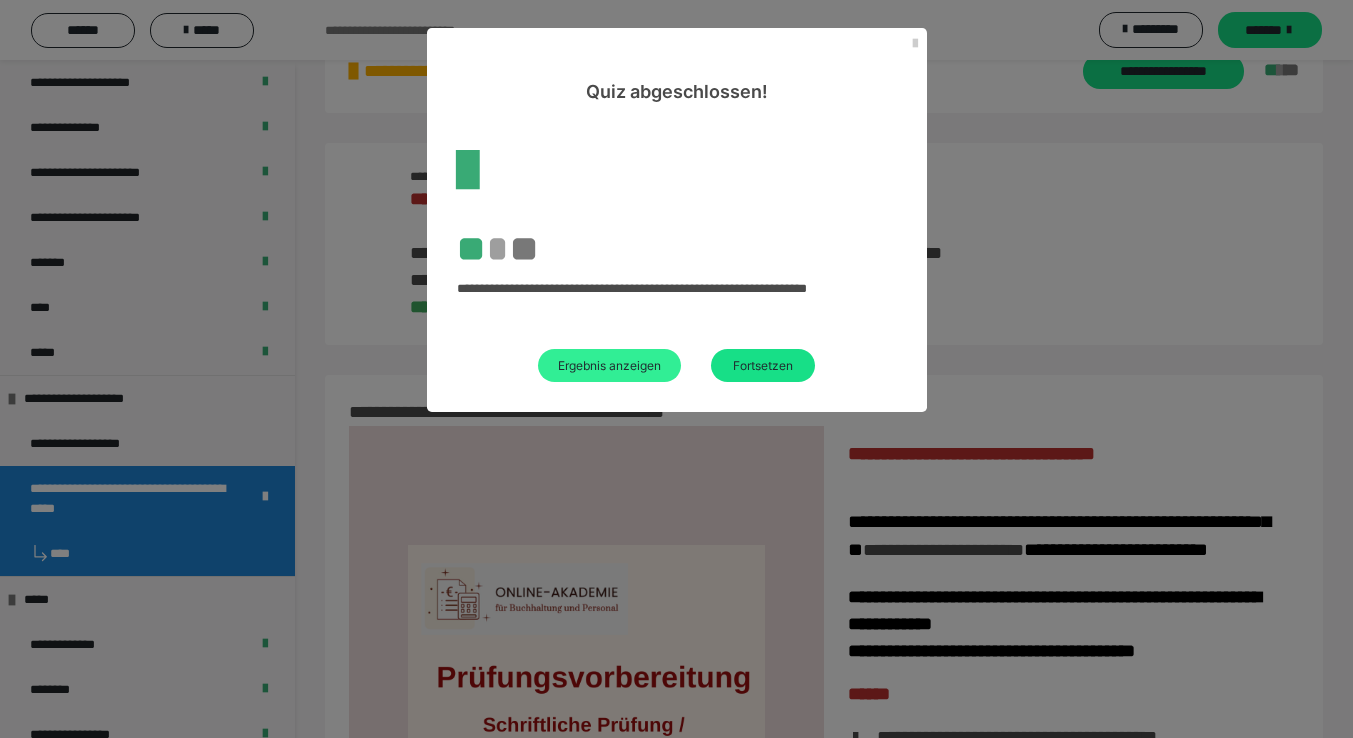 click on "Ergebnis anzeigen" at bounding box center [609, 365] 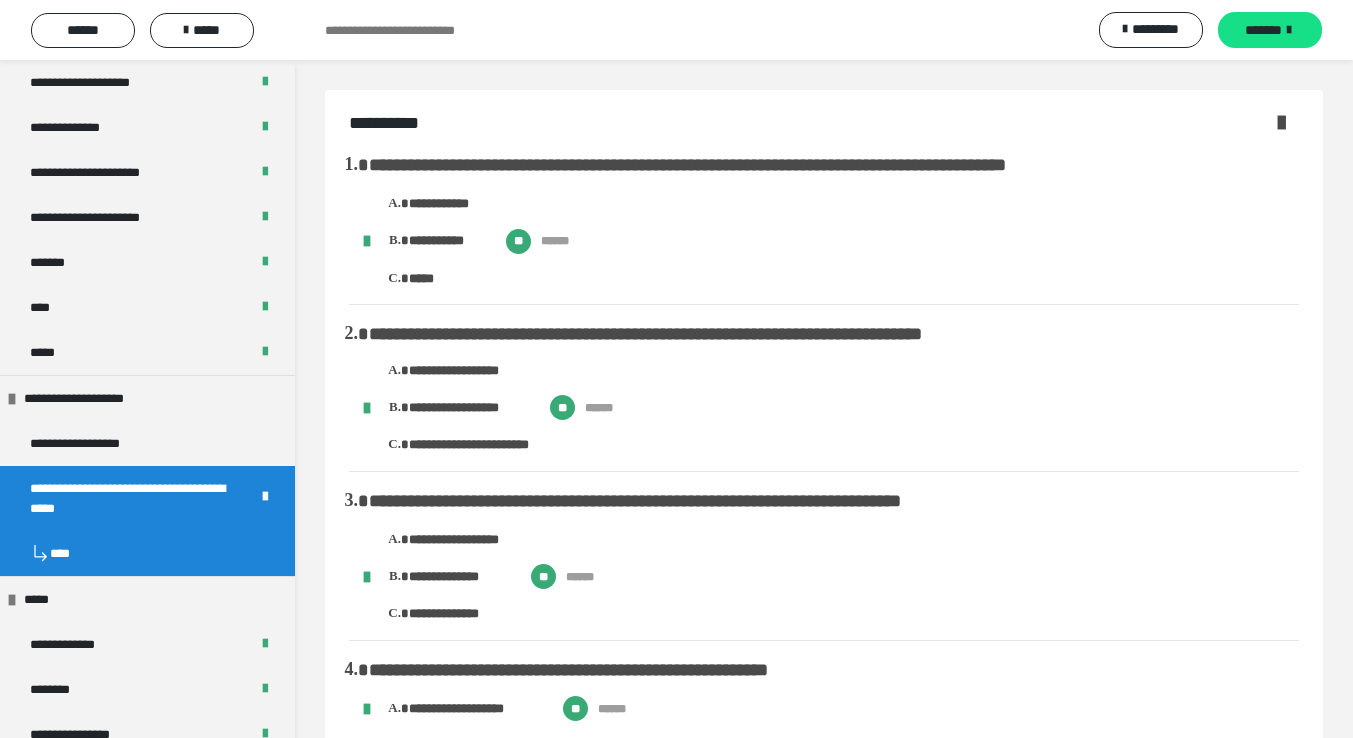 scroll, scrollTop: 0, scrollLeft: 0, axis: both 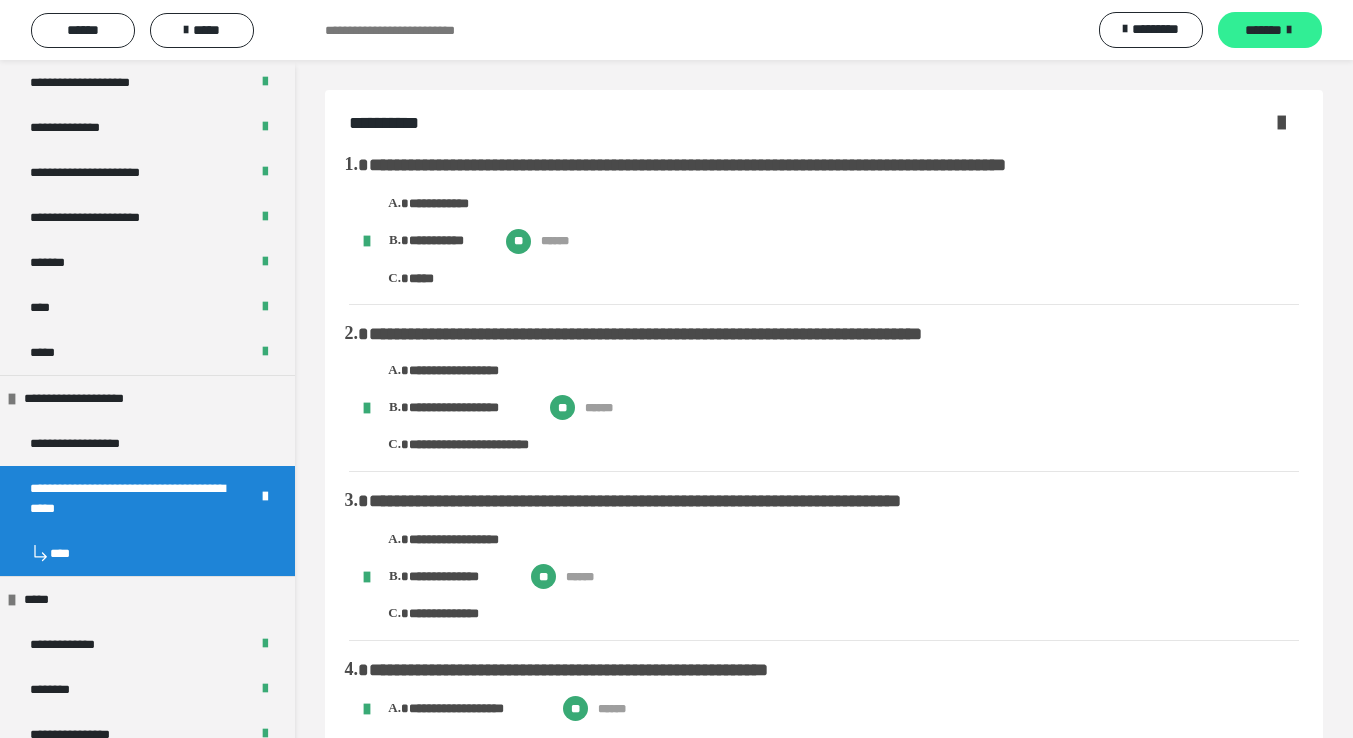 click on "*******" at bounding box center [1263, 30] 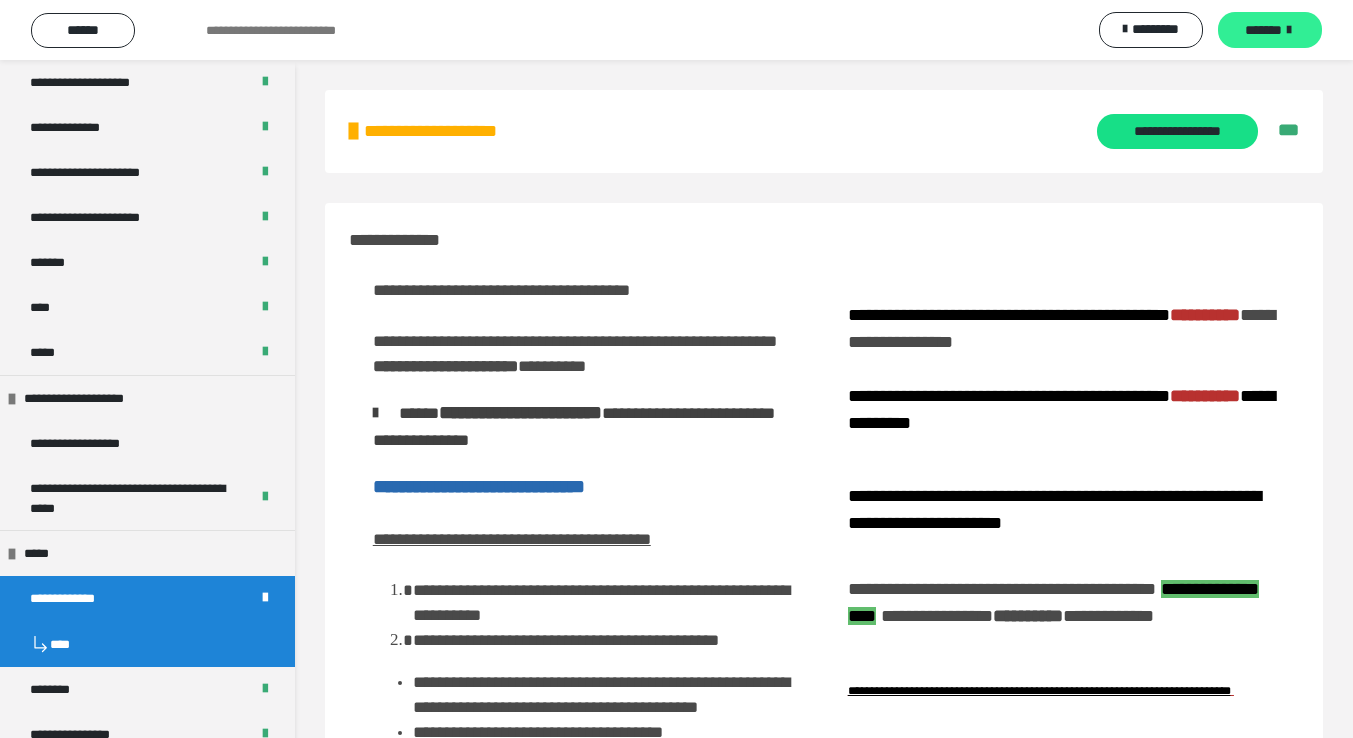 click on "*******" at bounding box center [1263, 30] 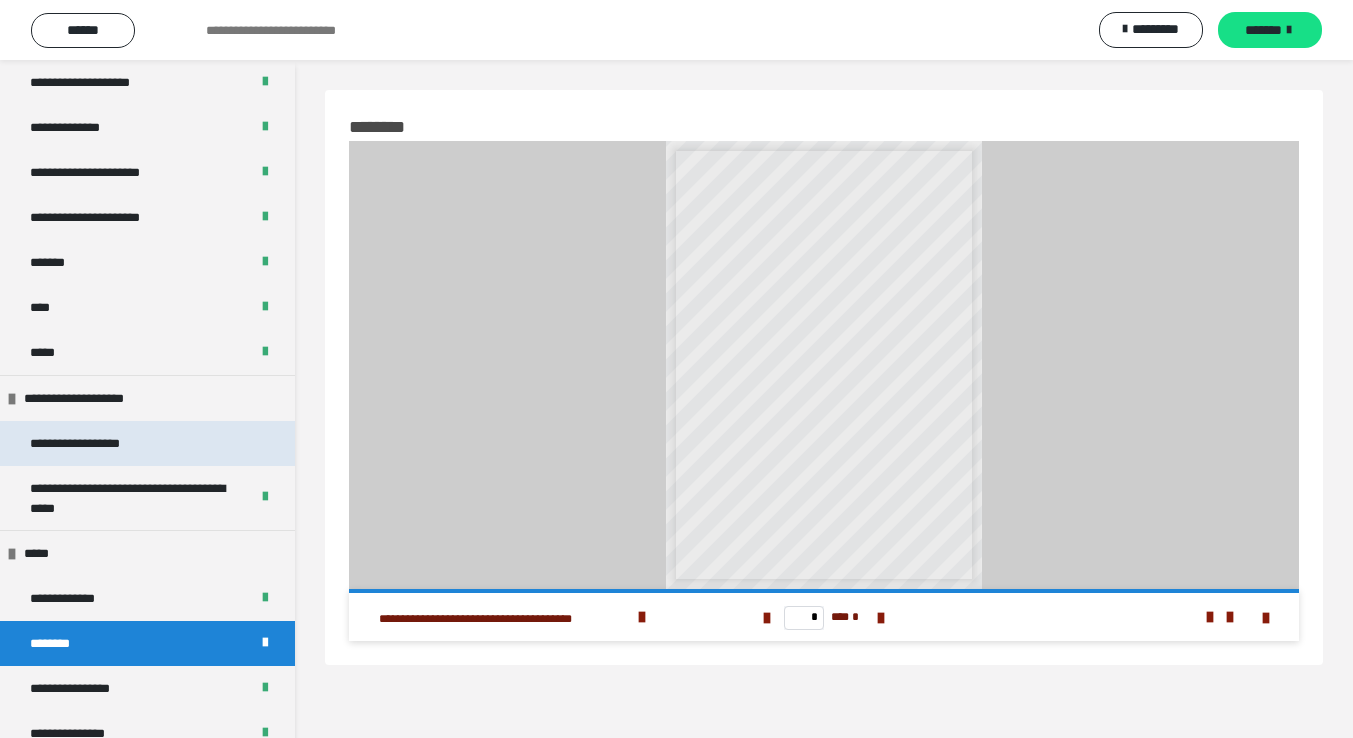 click on "**********" at bounding box center (147, 443) 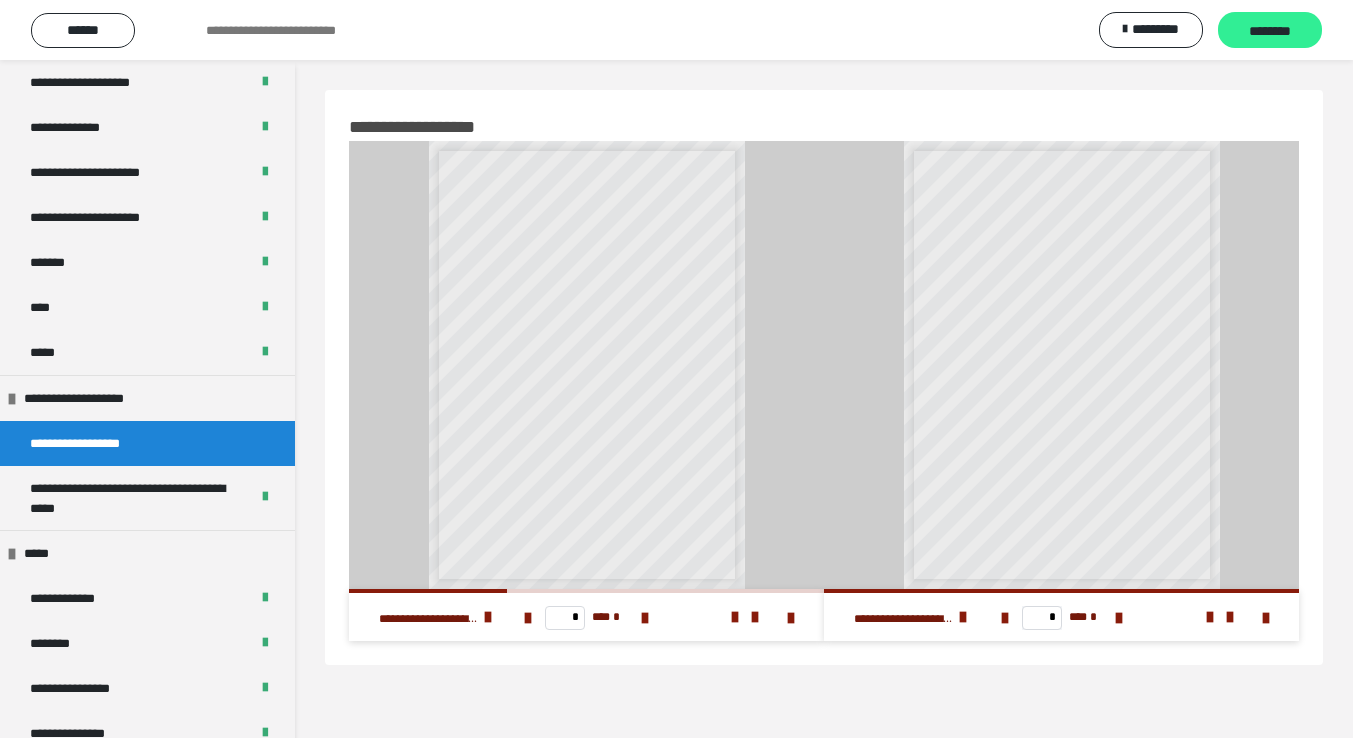 click on "********" at bounding box center (1270, 31) 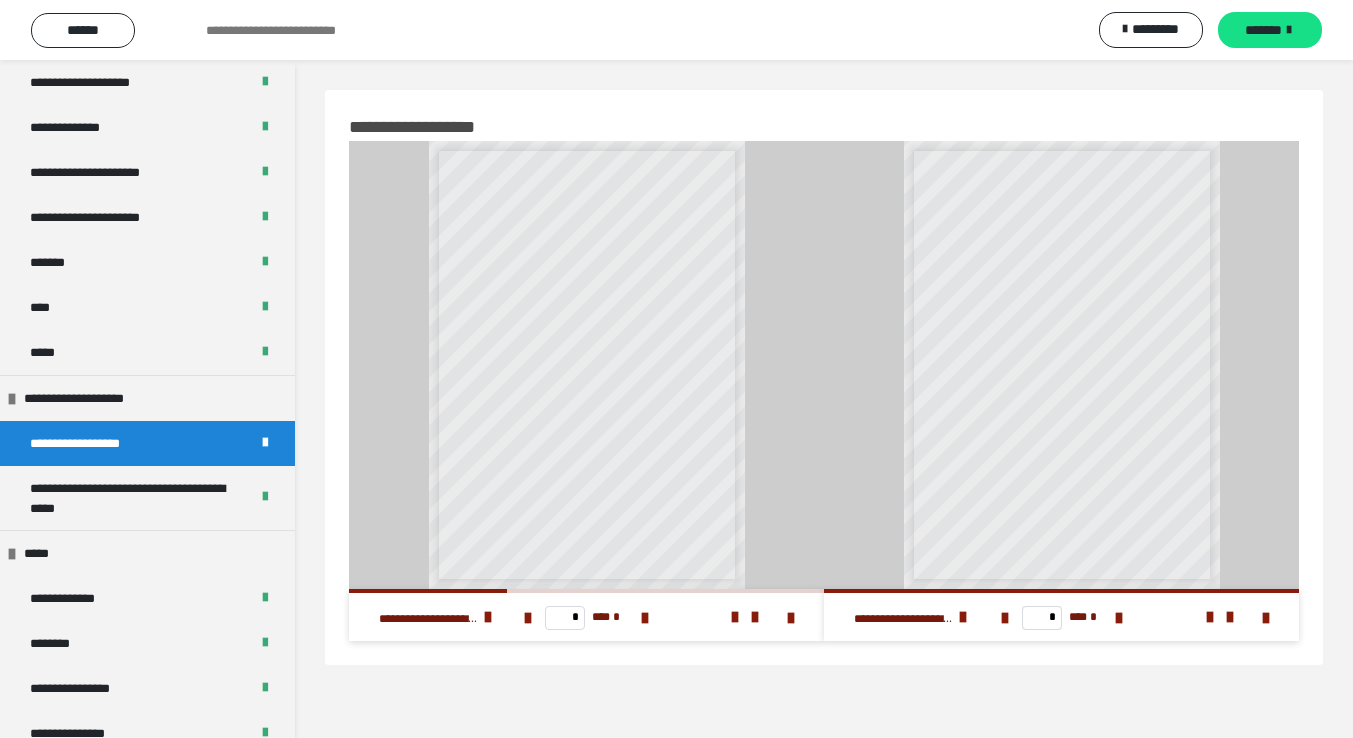 click on "*******" at bounding box center [1263, 30] 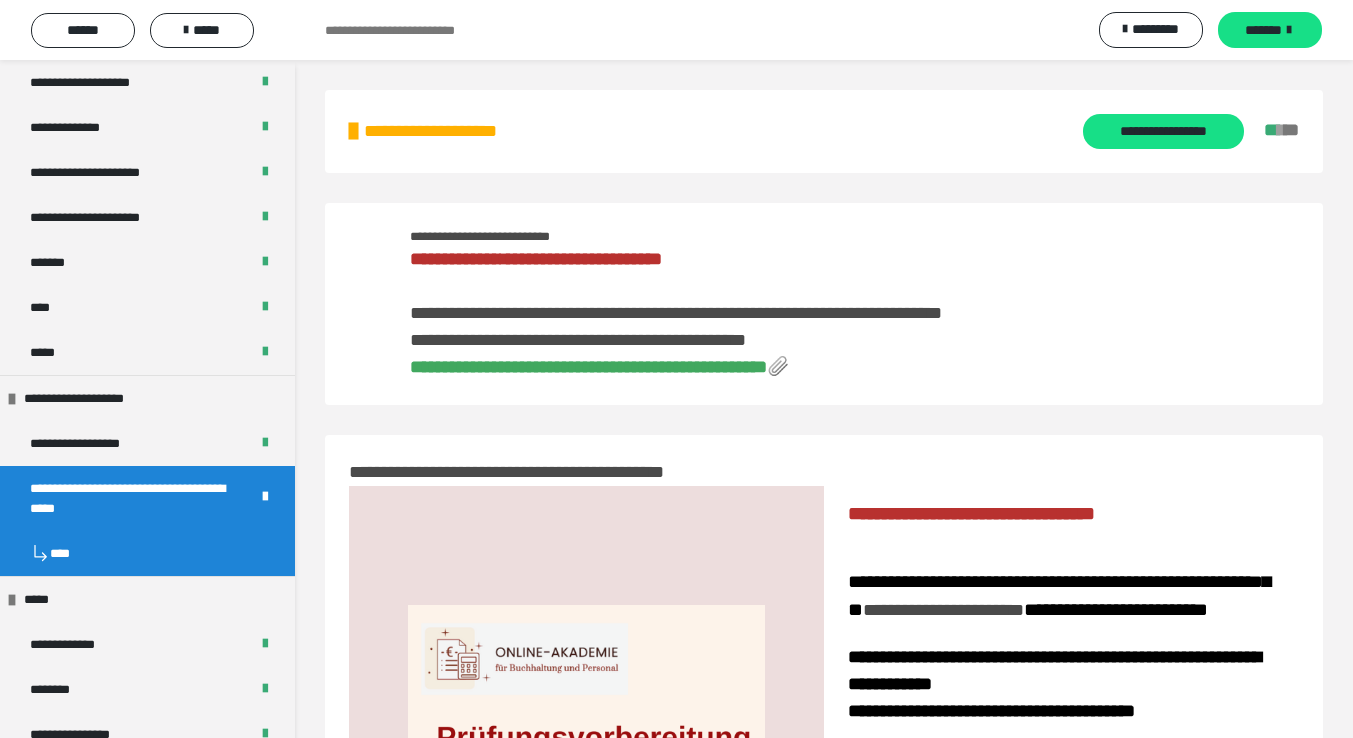 click on "**********" at bounding box center (588, 367) 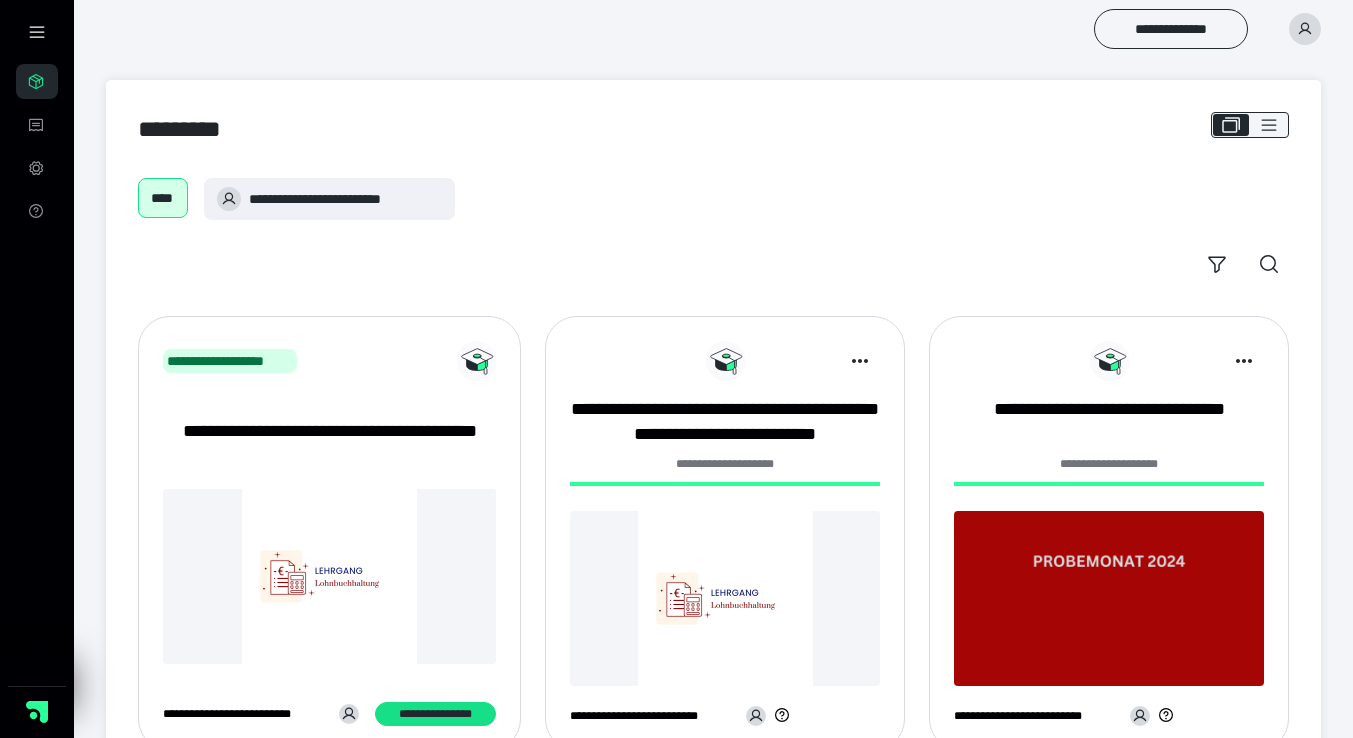 scroll, scrollTop: 0, scrollLeft: 0, axis: both 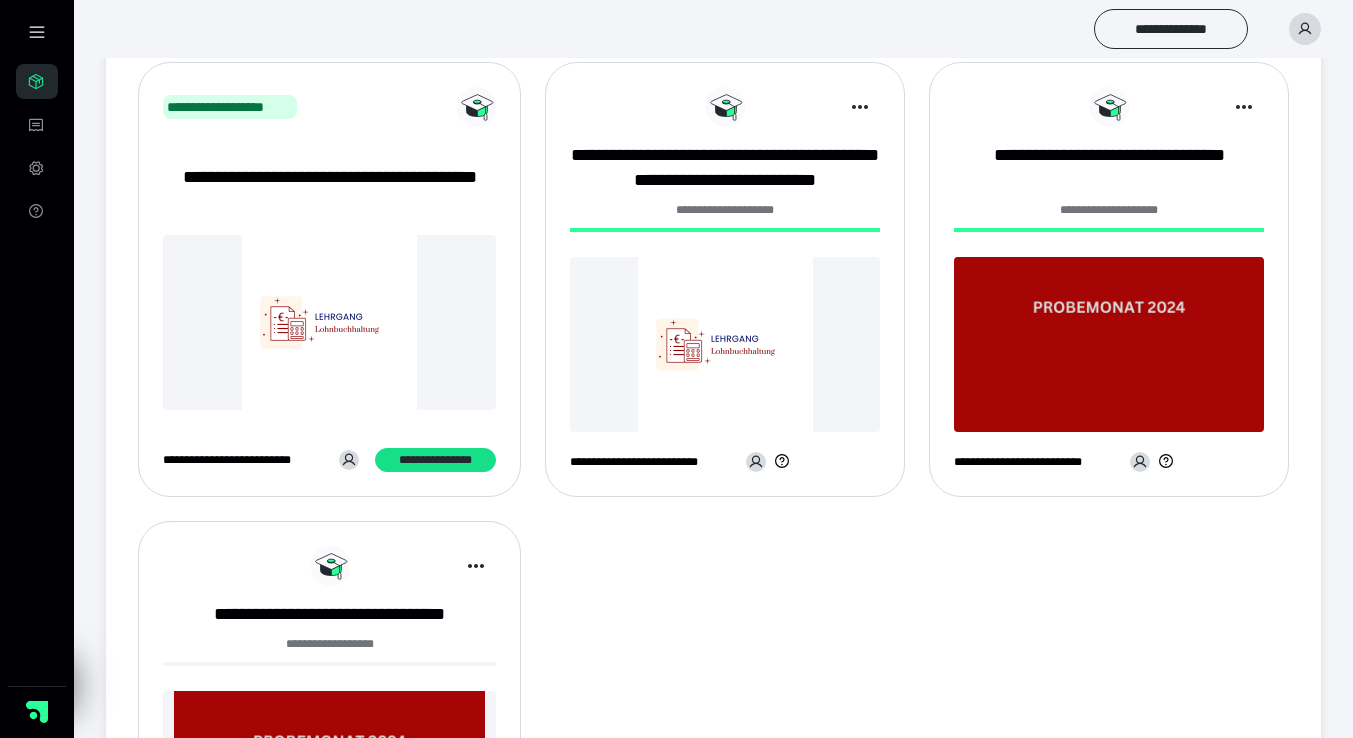 click at bounding box center (725, 344) 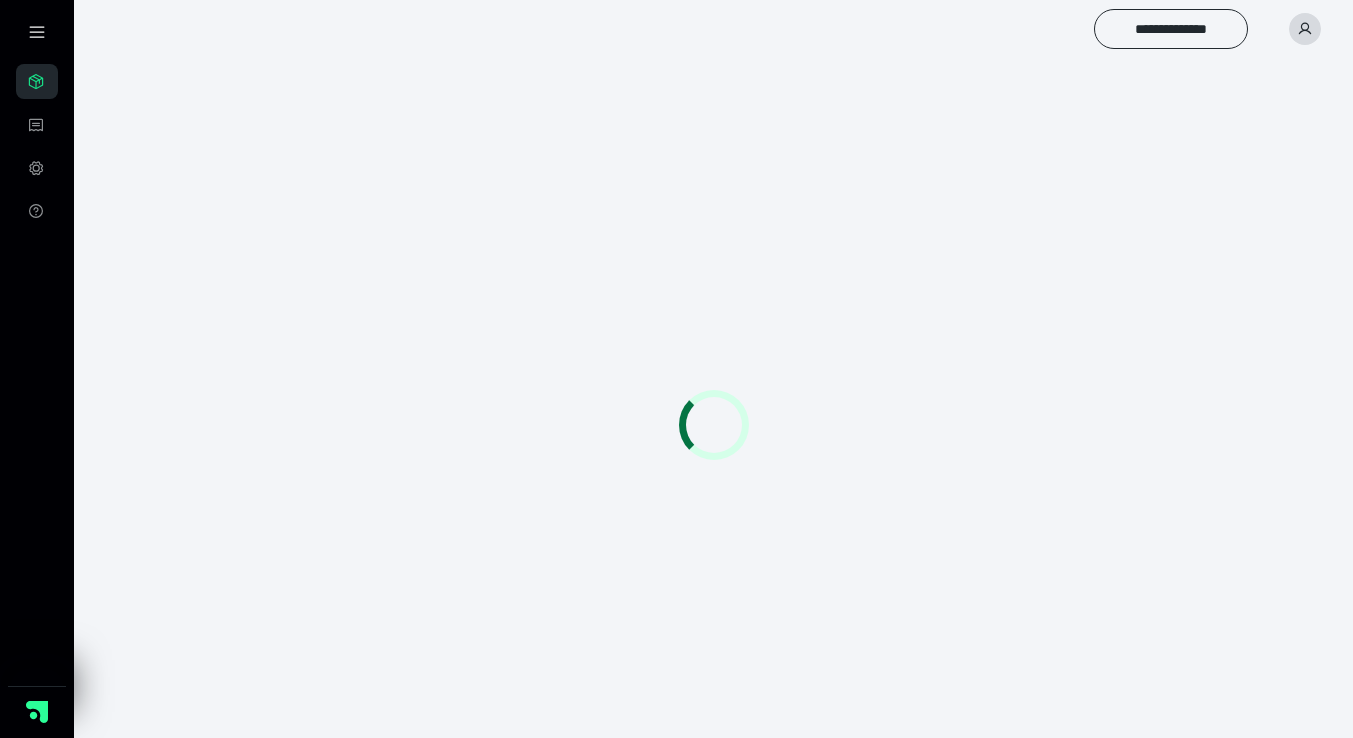 scroll, scrollTop: 0, scrollLeft: 0, axis: both 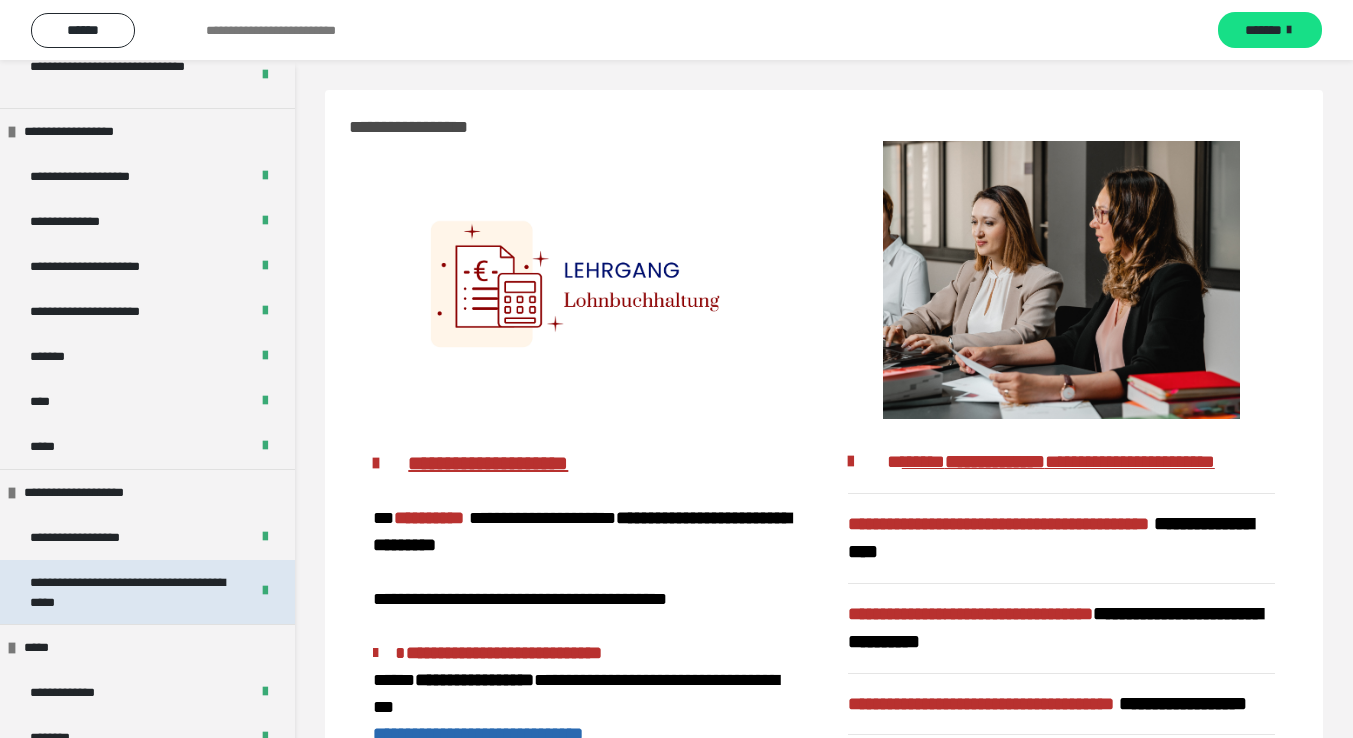 click on "**********" at bounding box center [131, 592] 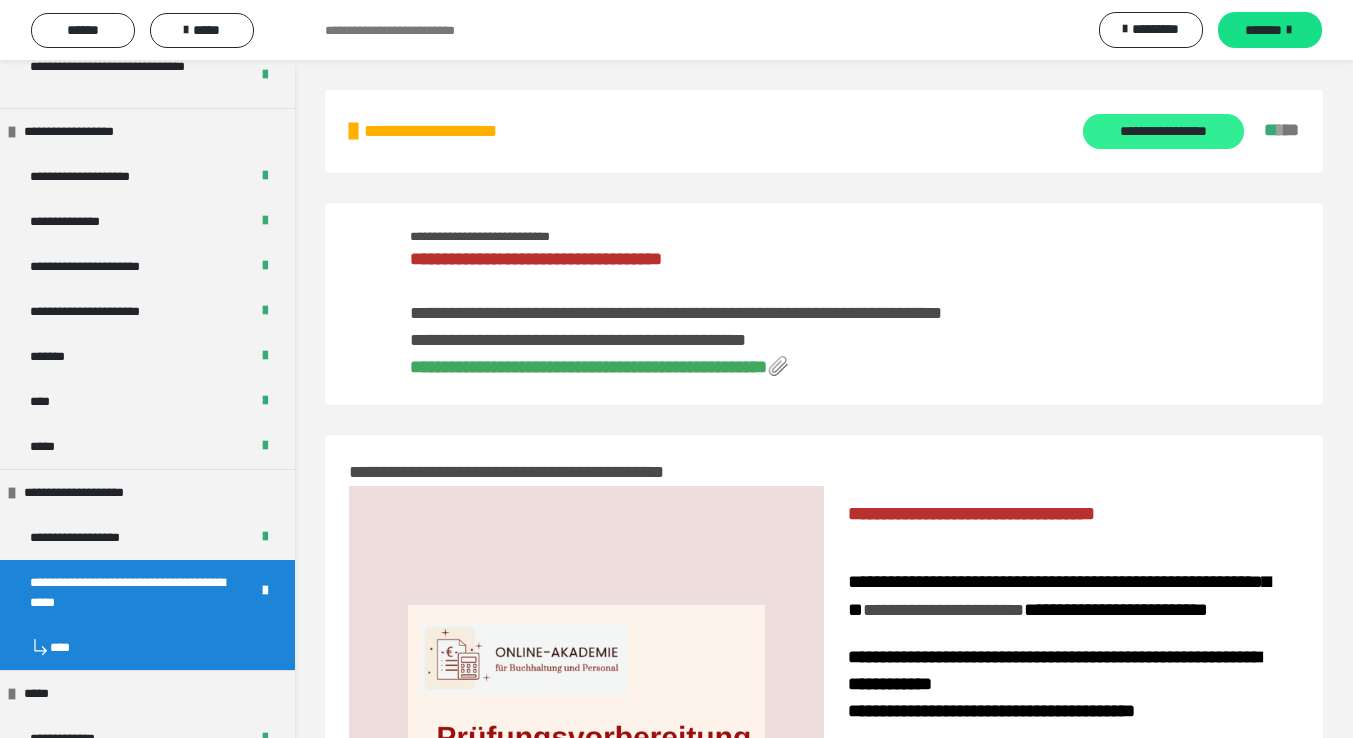 click on "**********" at bounding box center [1163, 131] 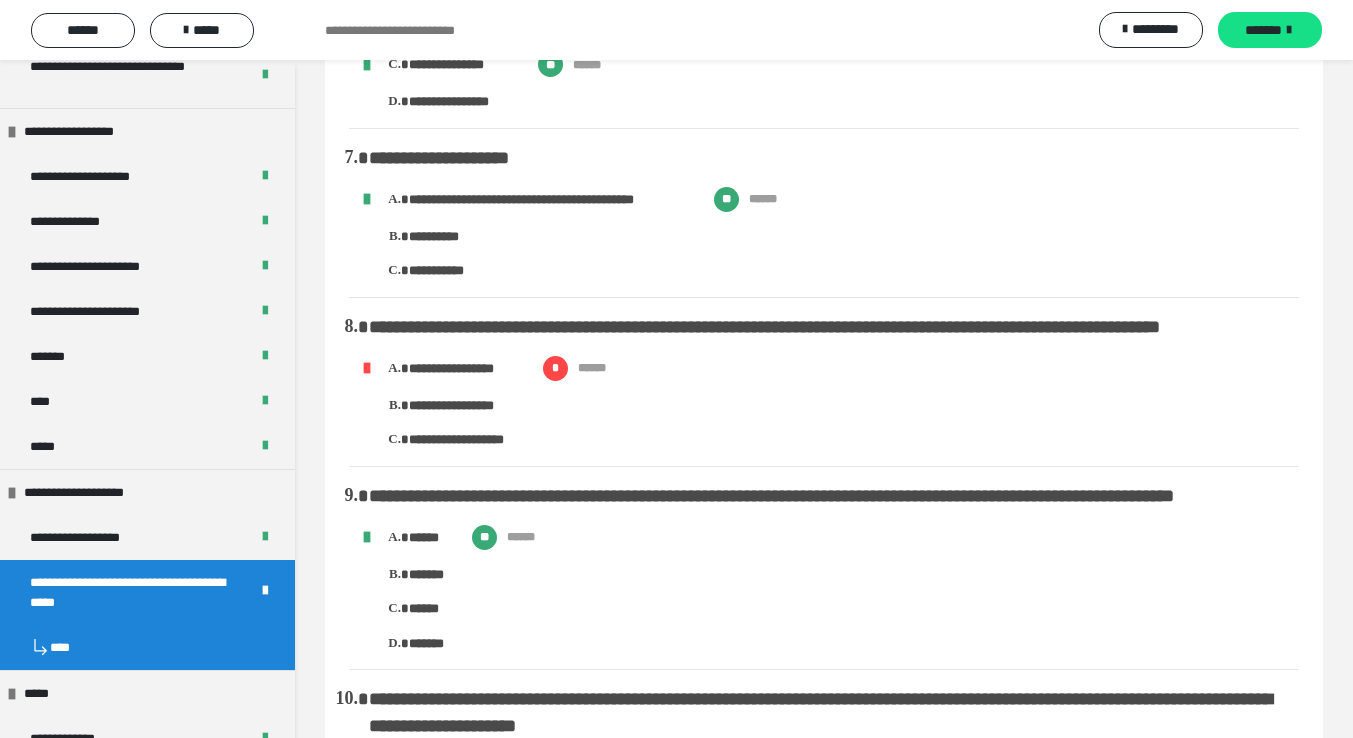 scroll, scrollTop: 1055, scrollLeft: 0, axis: vertical 